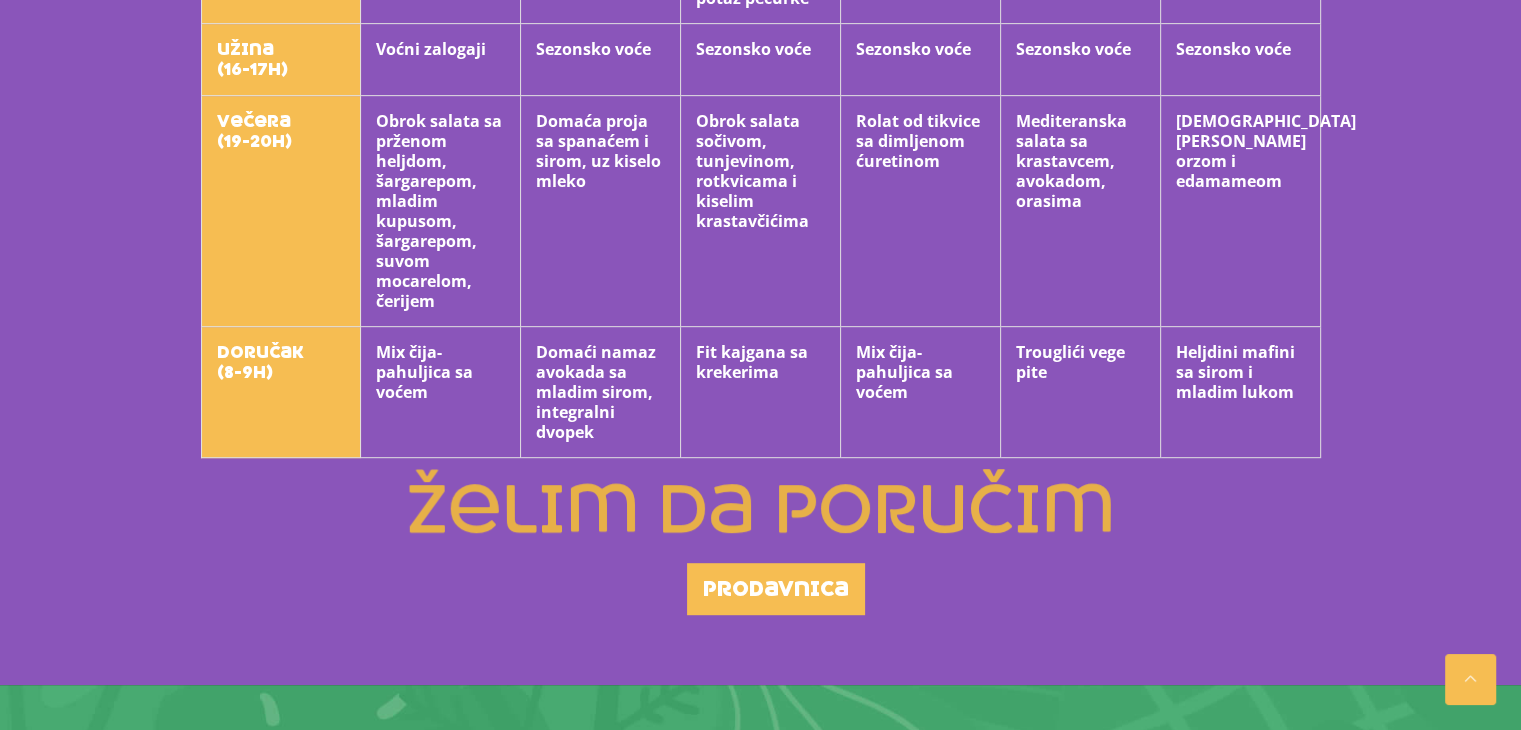 scroll, scrollTop: 990, scrollLeft: 0, axis: vertical 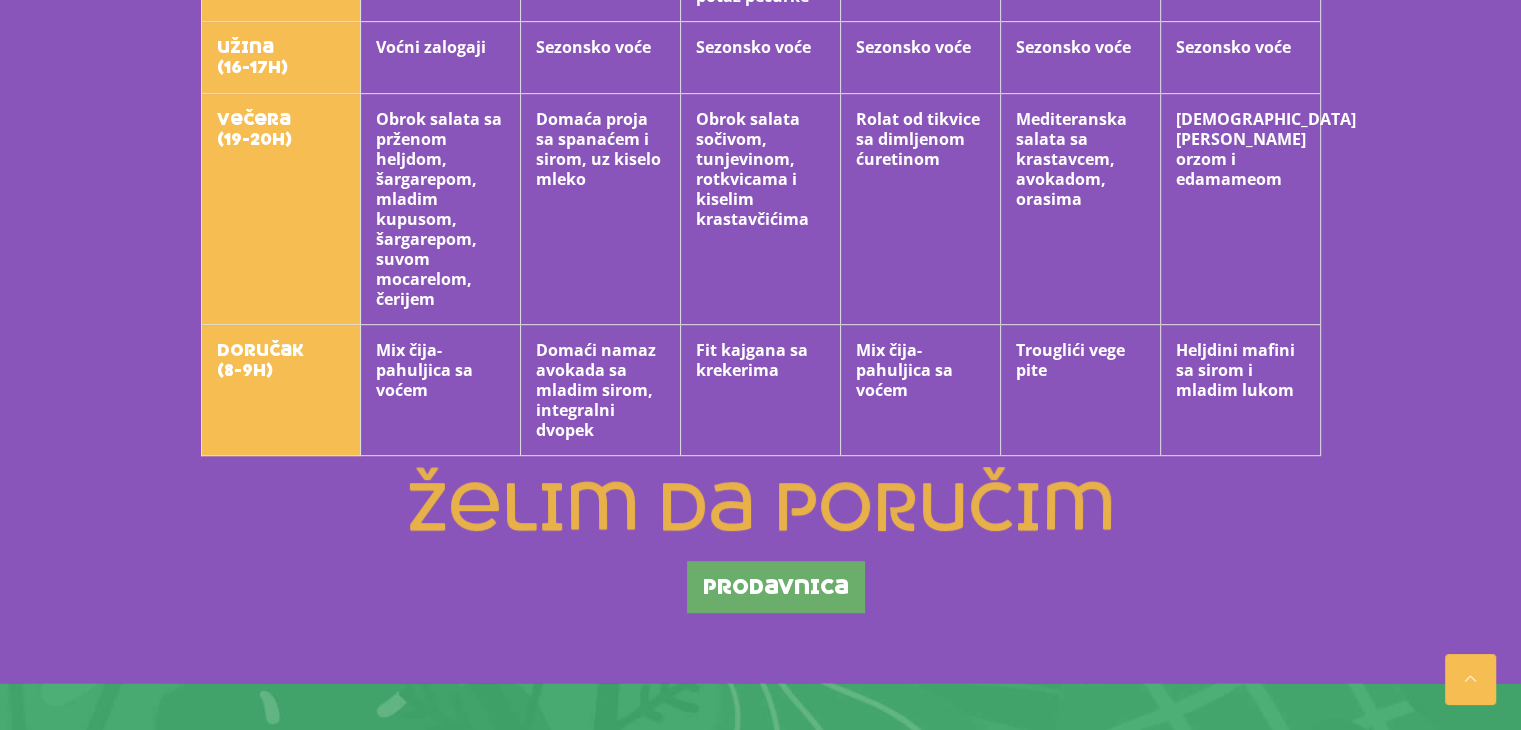click on "prodavnica" at bounding box center [776, 587] 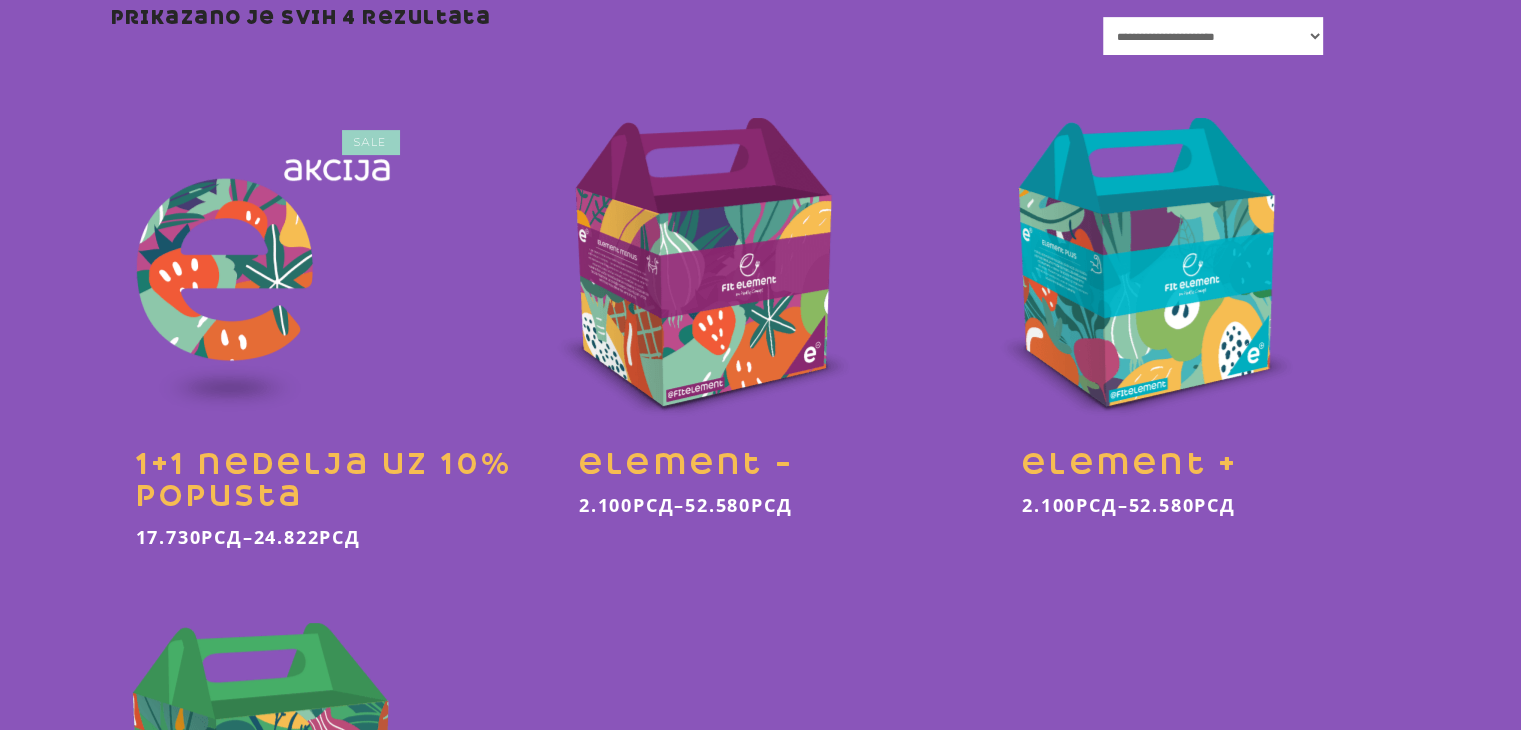 scroll, scrollTop: 575, scrollLeft: 0, axis: vertical 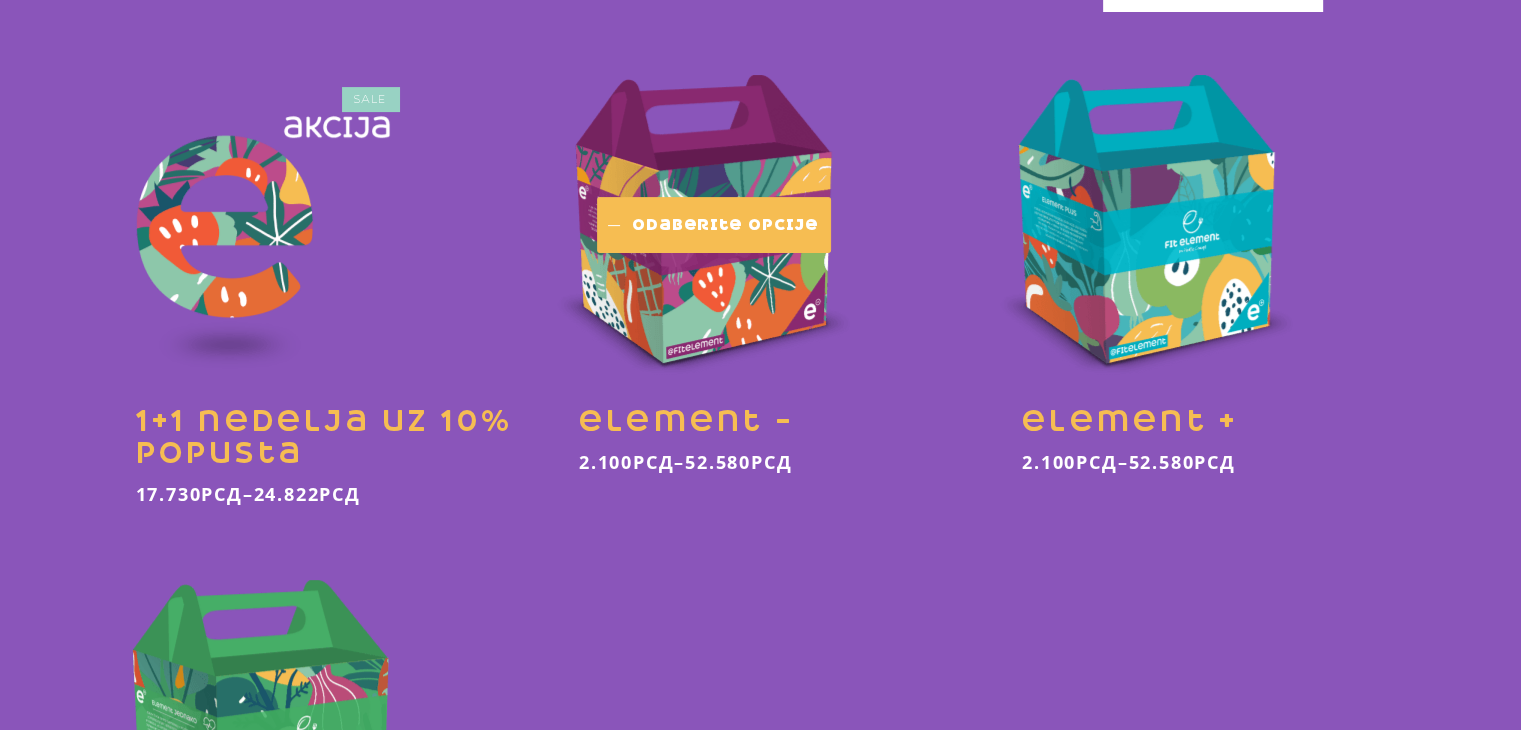 click on "Odaberite opcije" at bounding box center [725, 225] 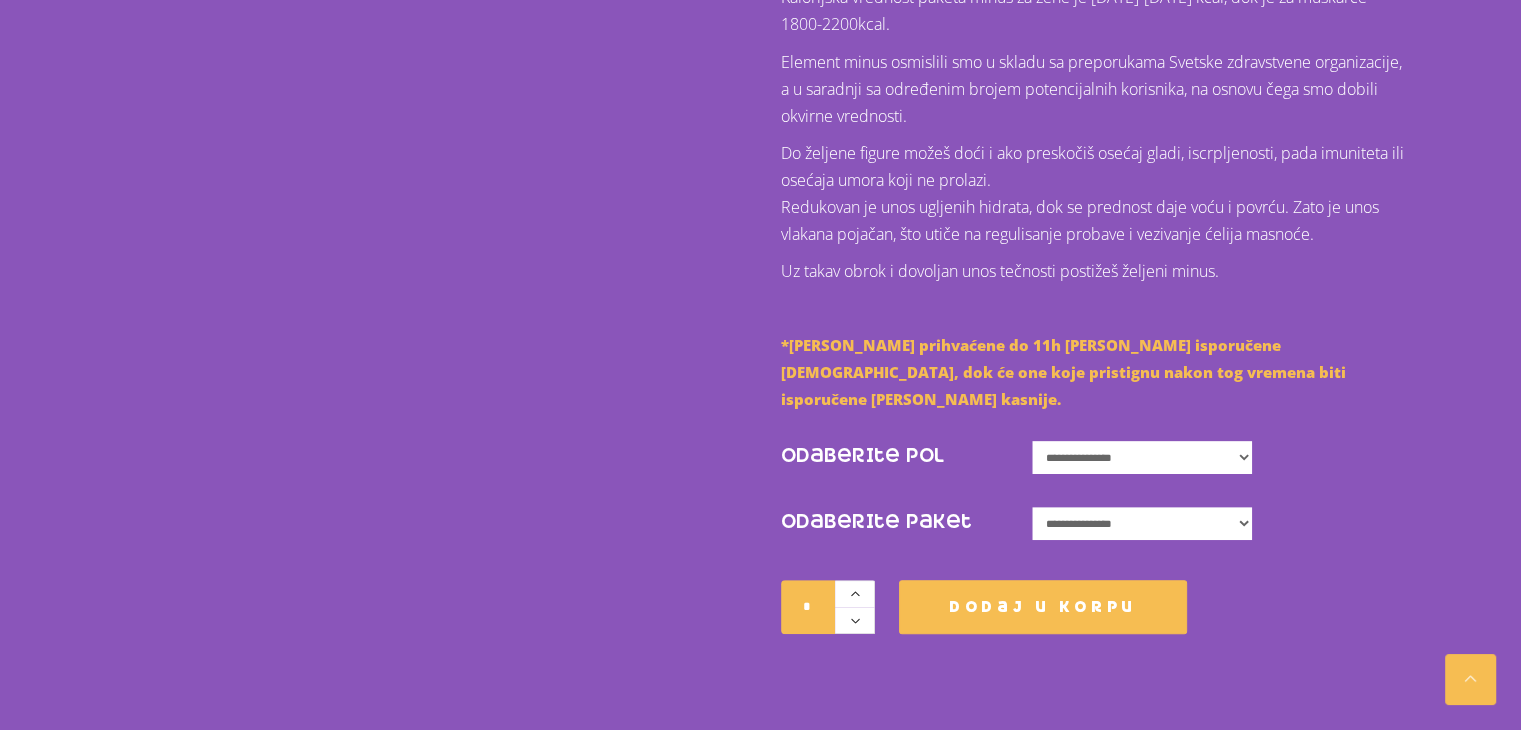 scroll, scrollTop: 778, scrollLeft: 0, axis: vertical 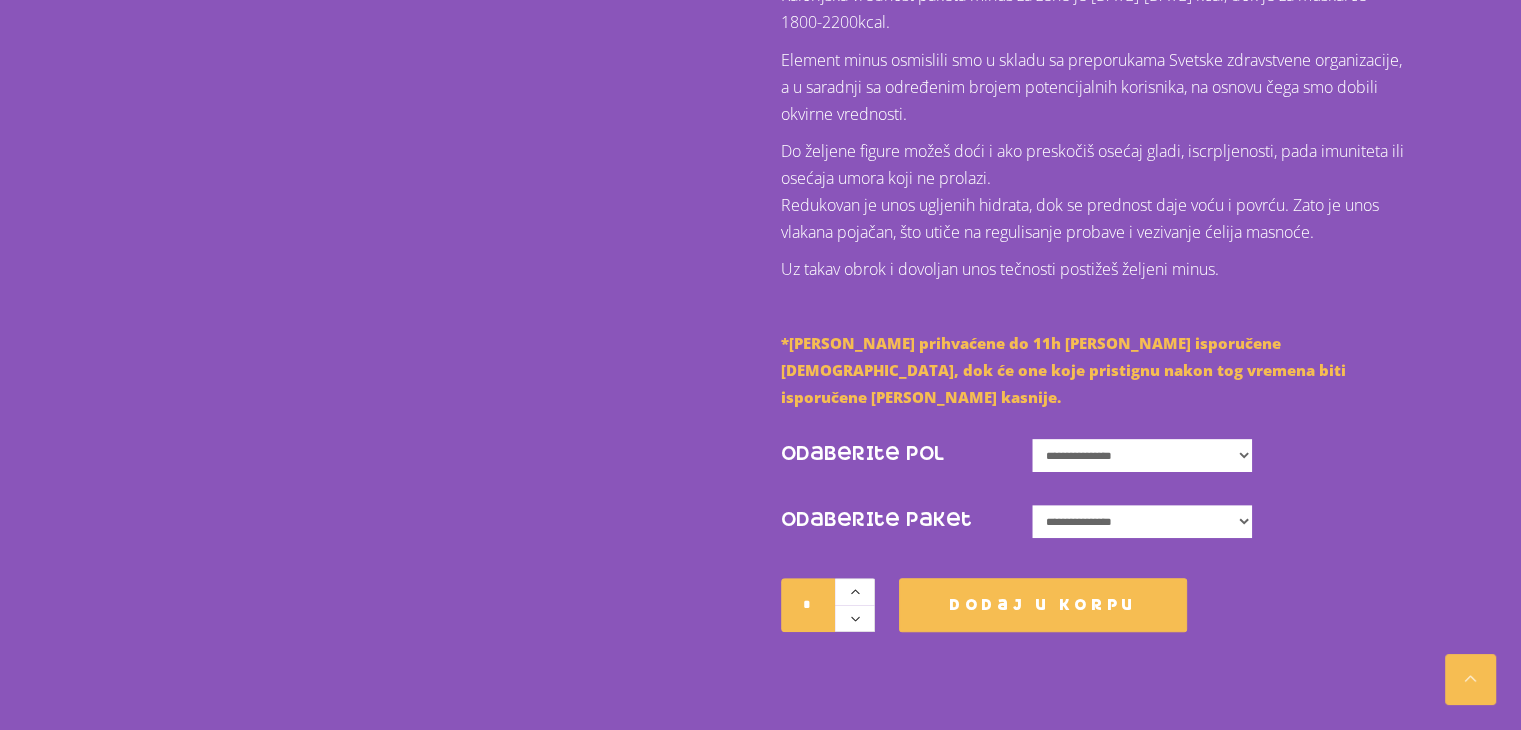 click on "**********" 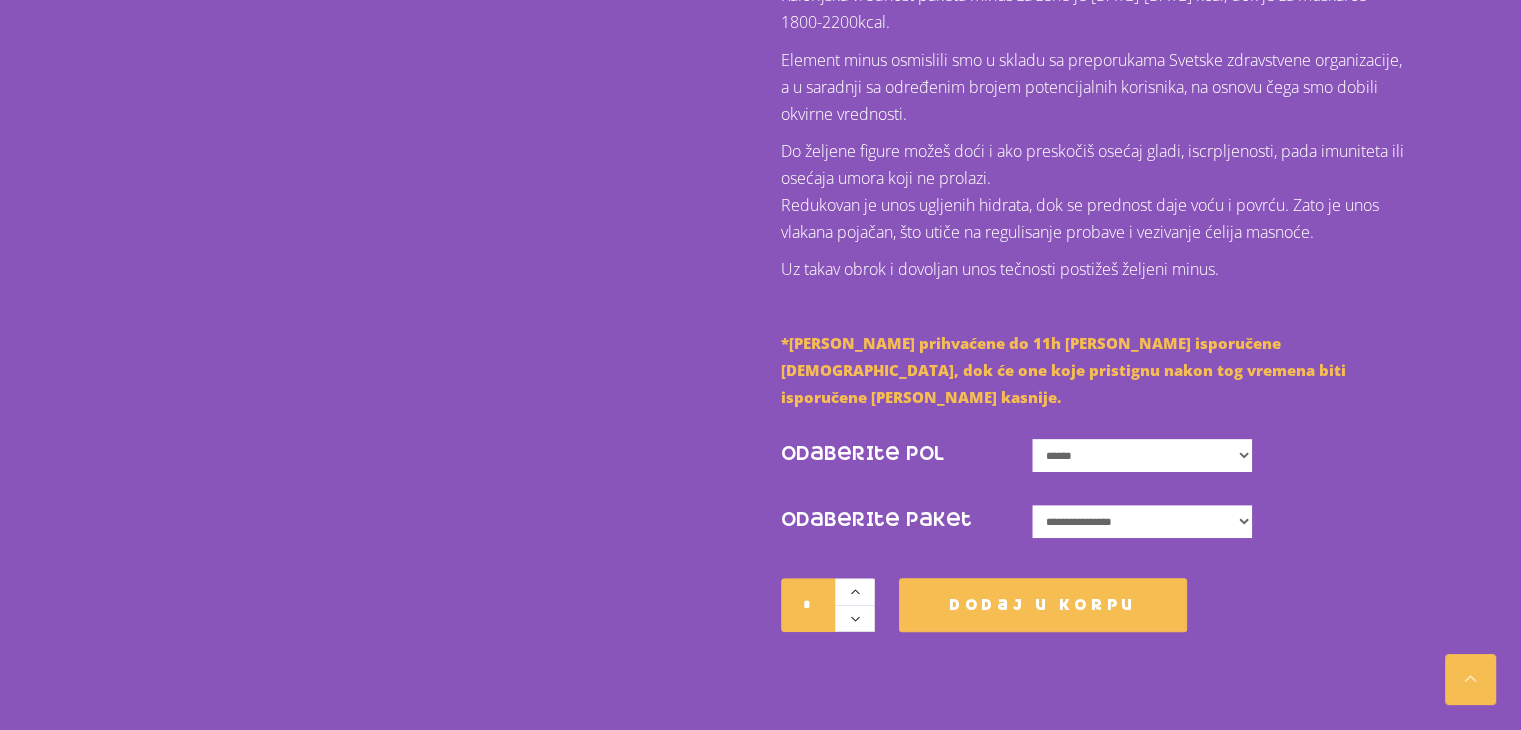 click on "**********" 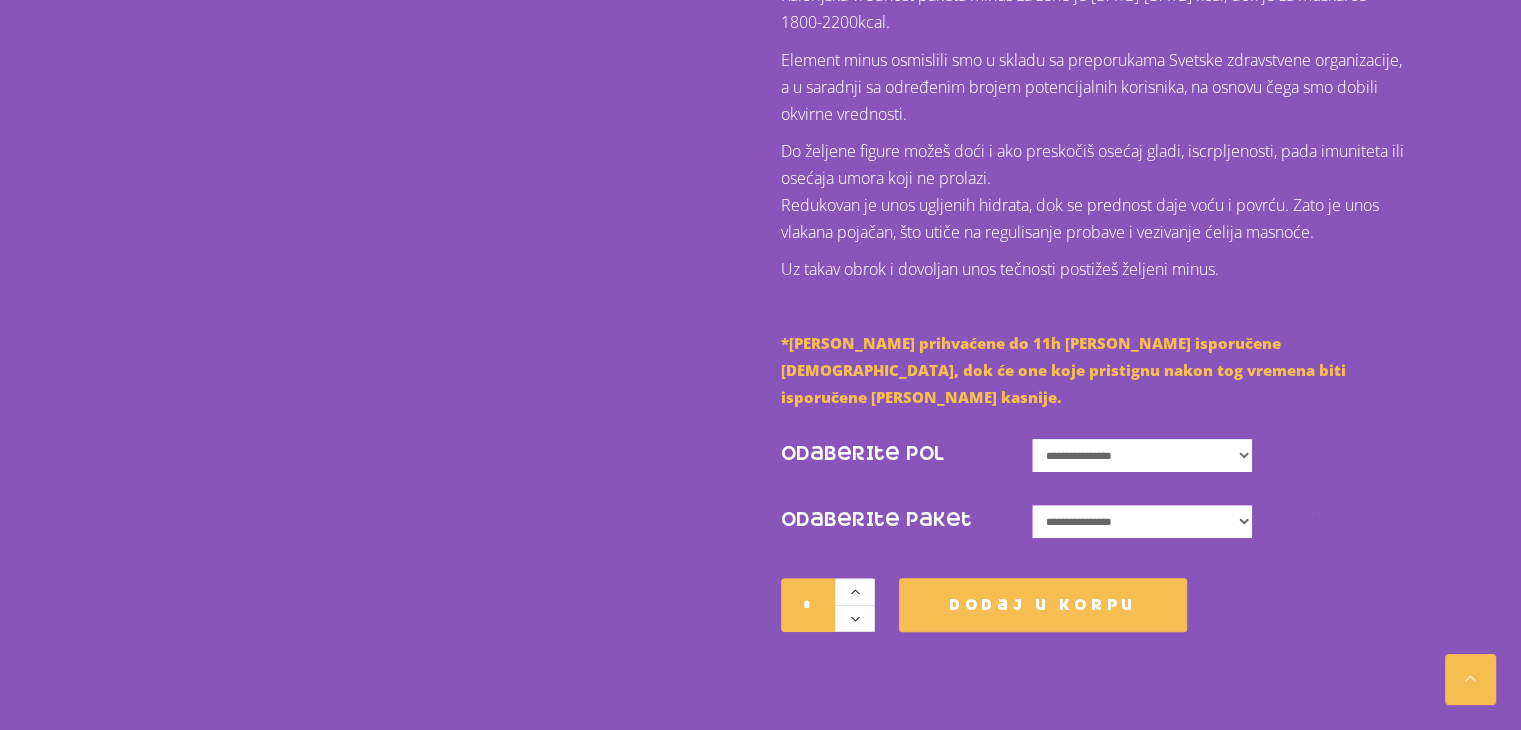 click on "**********" 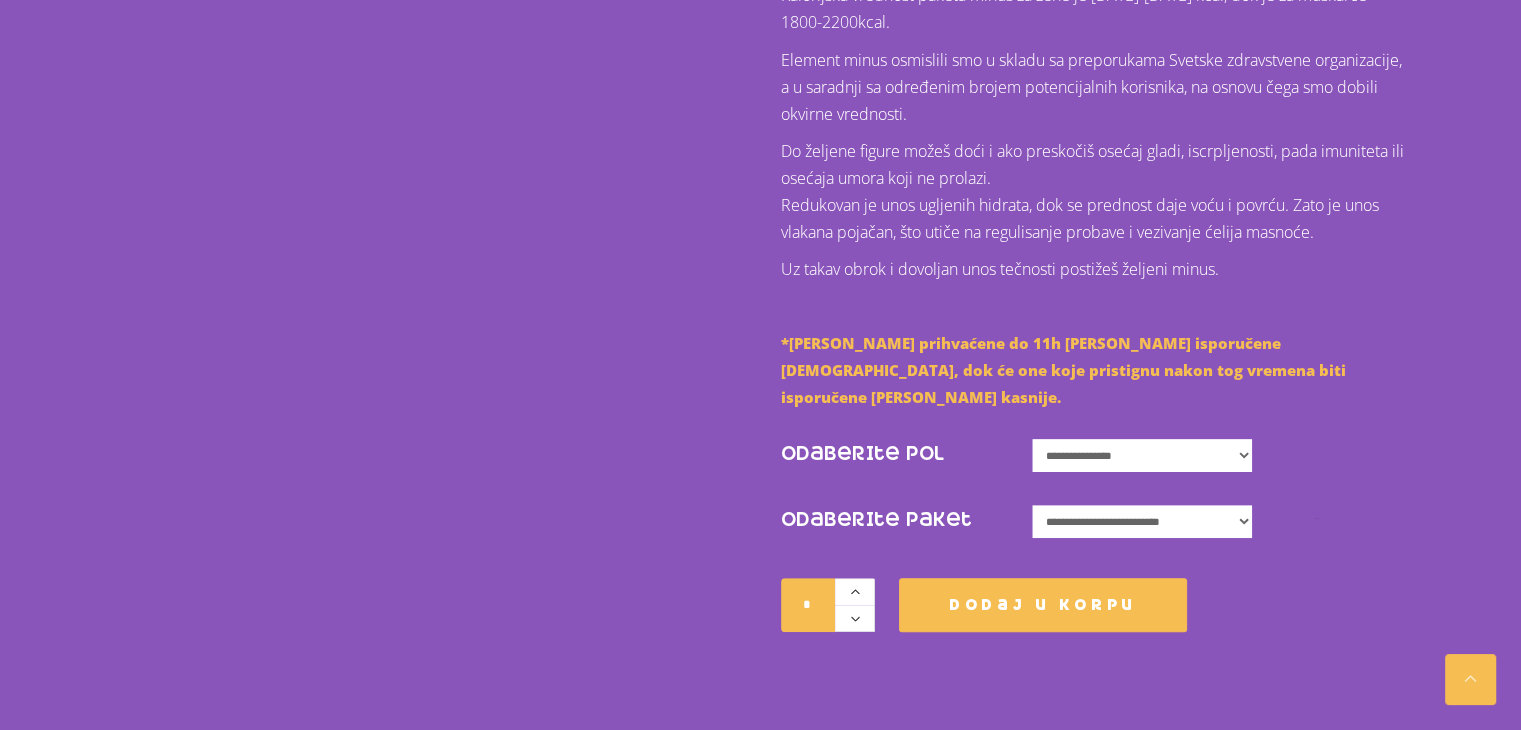 click on "**********" 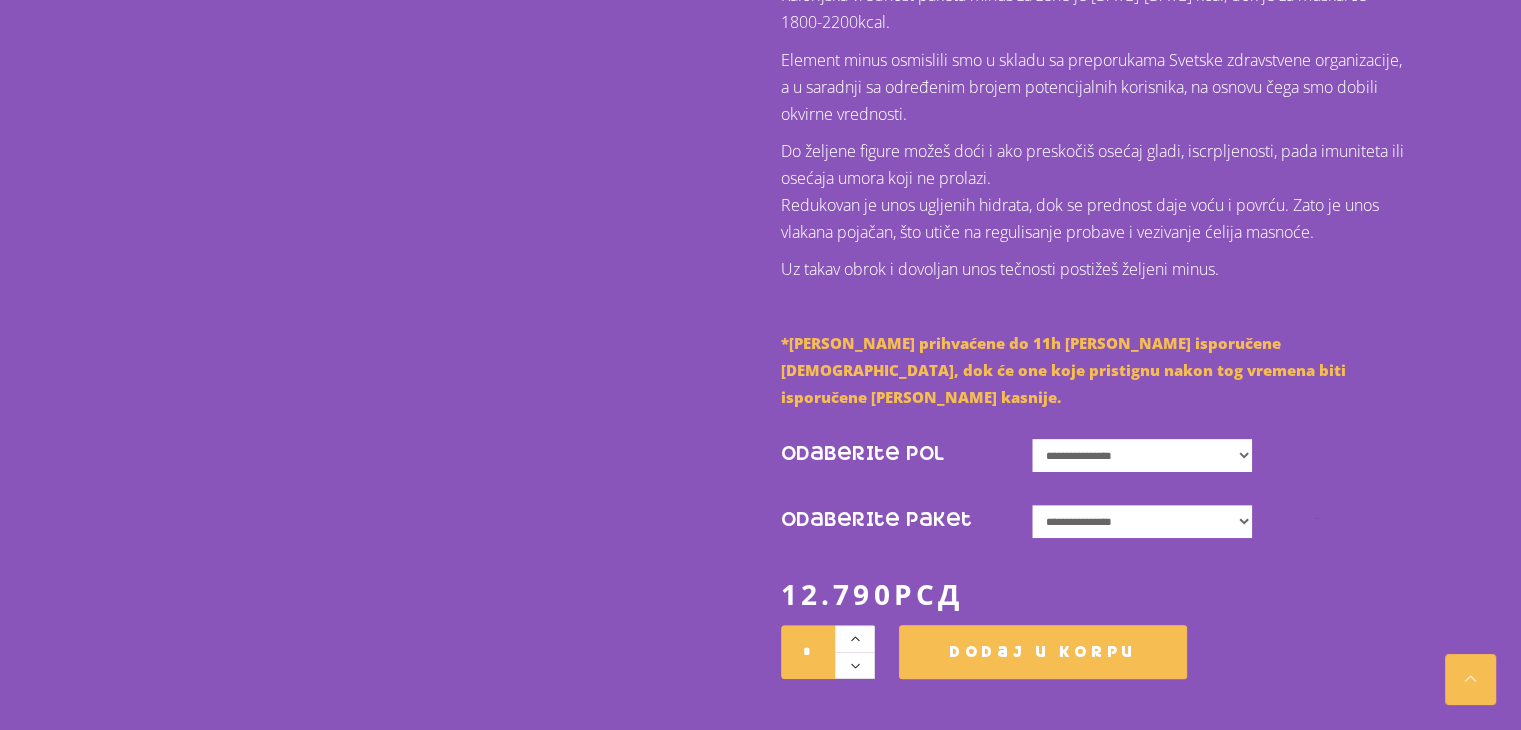 click on "**********" 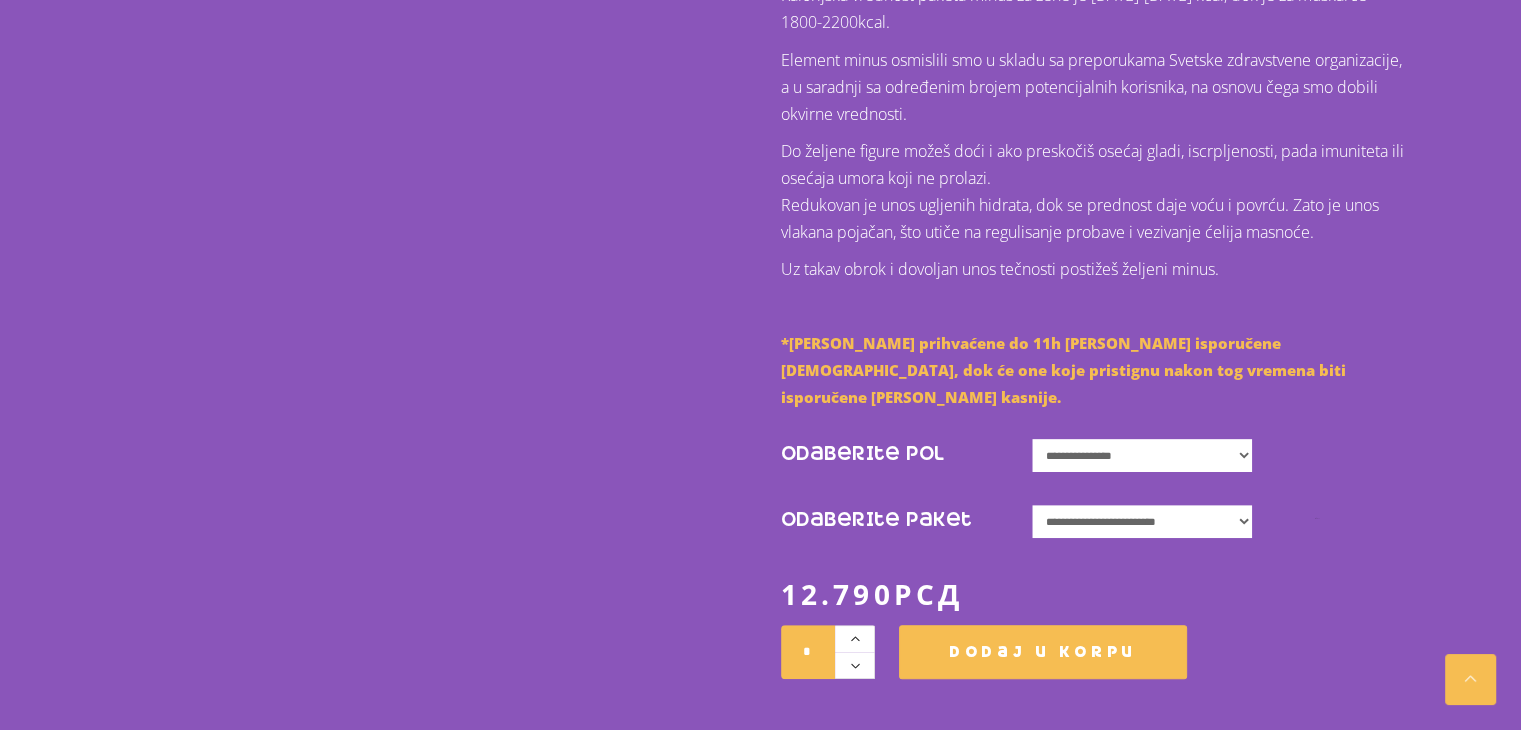 click on "**********" 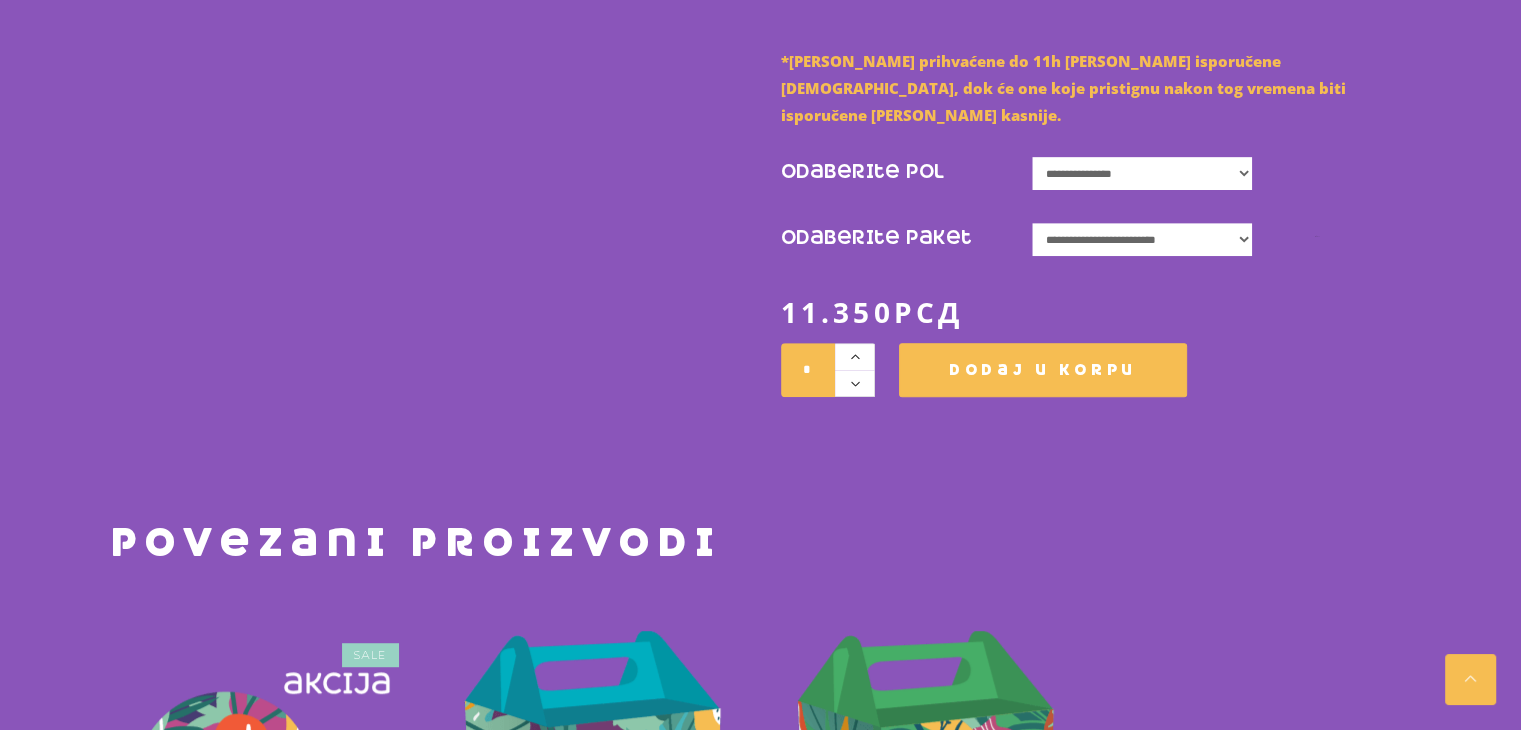 scroll, scrollTop: 1052, scrollLeft: 0, axis: vertical 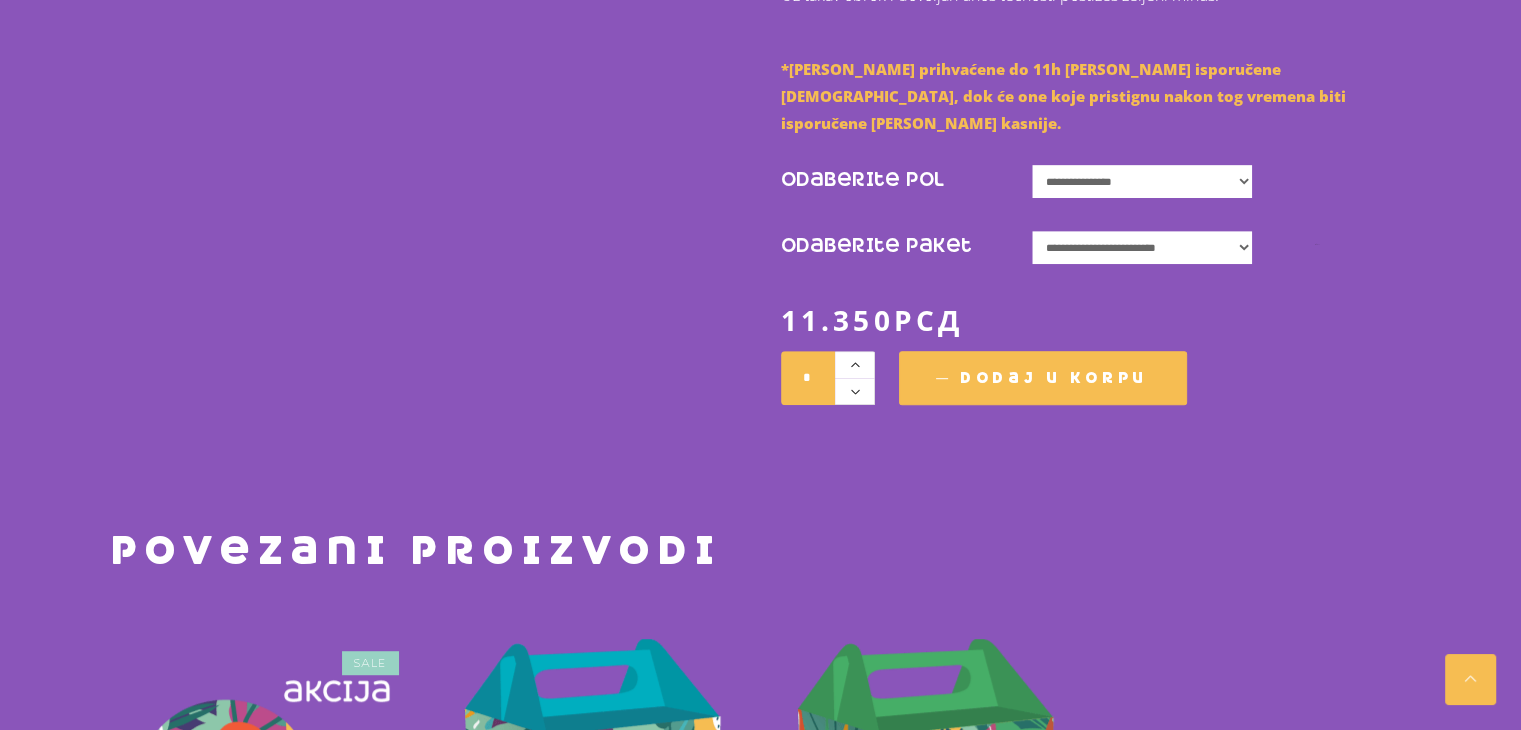 click on "Dodaj u korpu" 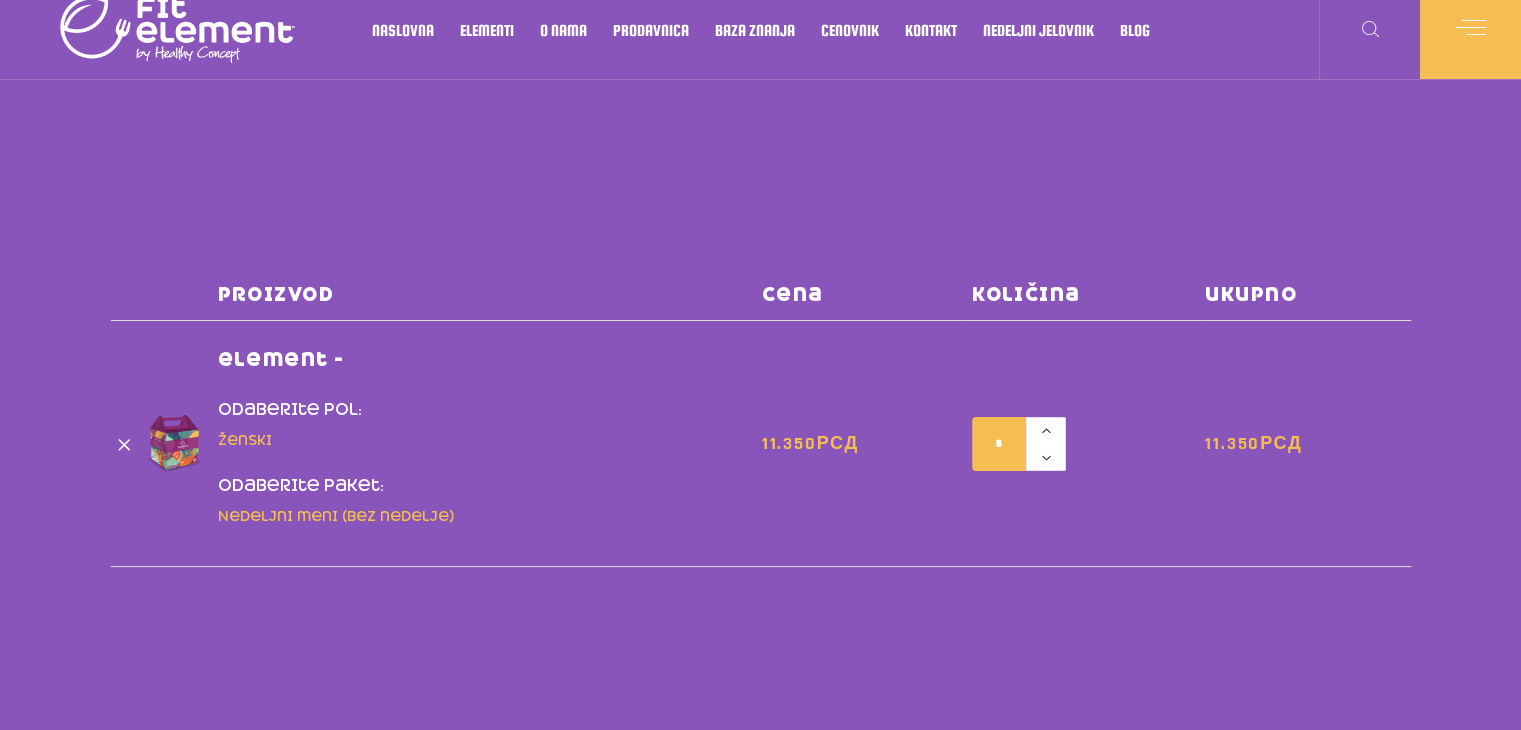 scroll, scrollTop: 0, scrollLeft: 0, axis: both 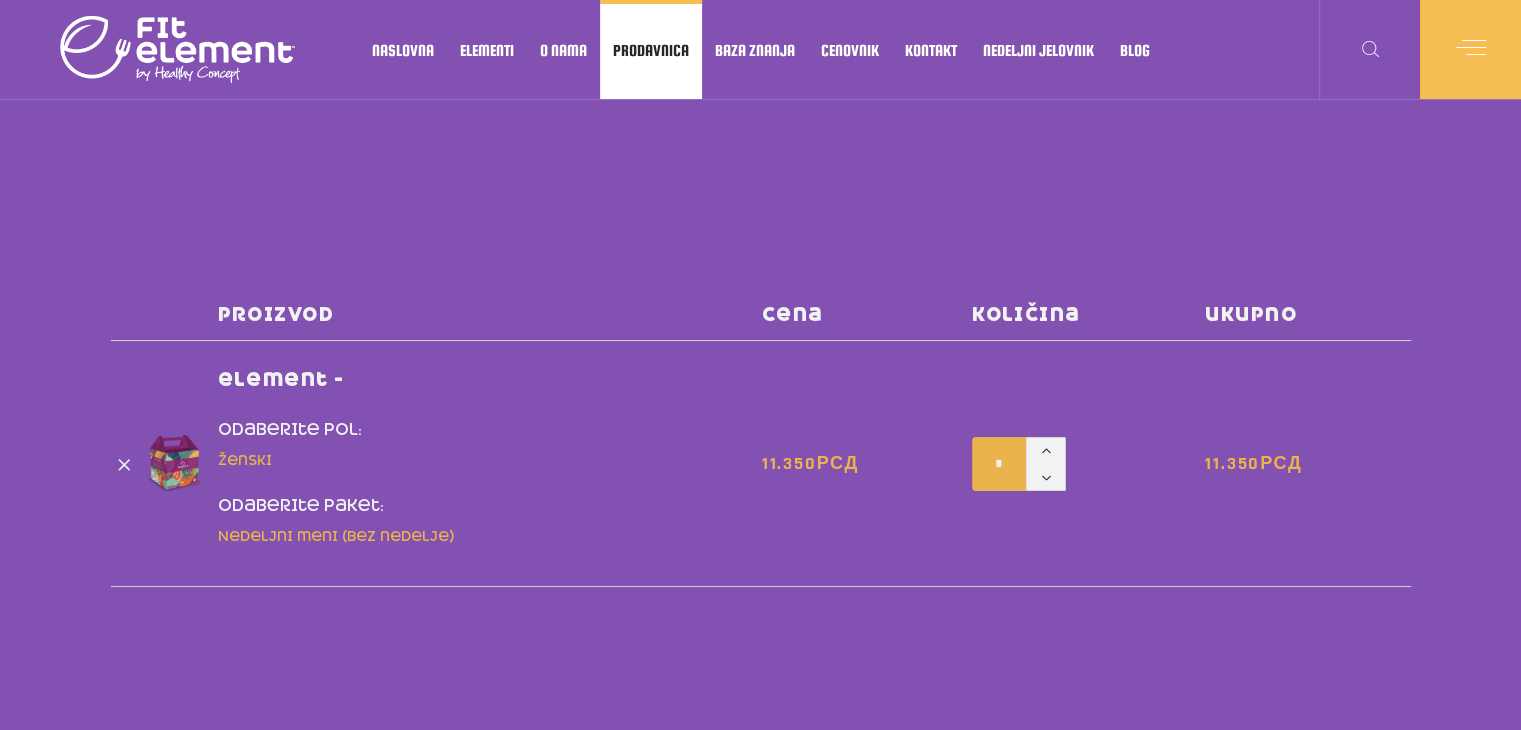 click on "Prodavnica" at bounding box center [651, 50] 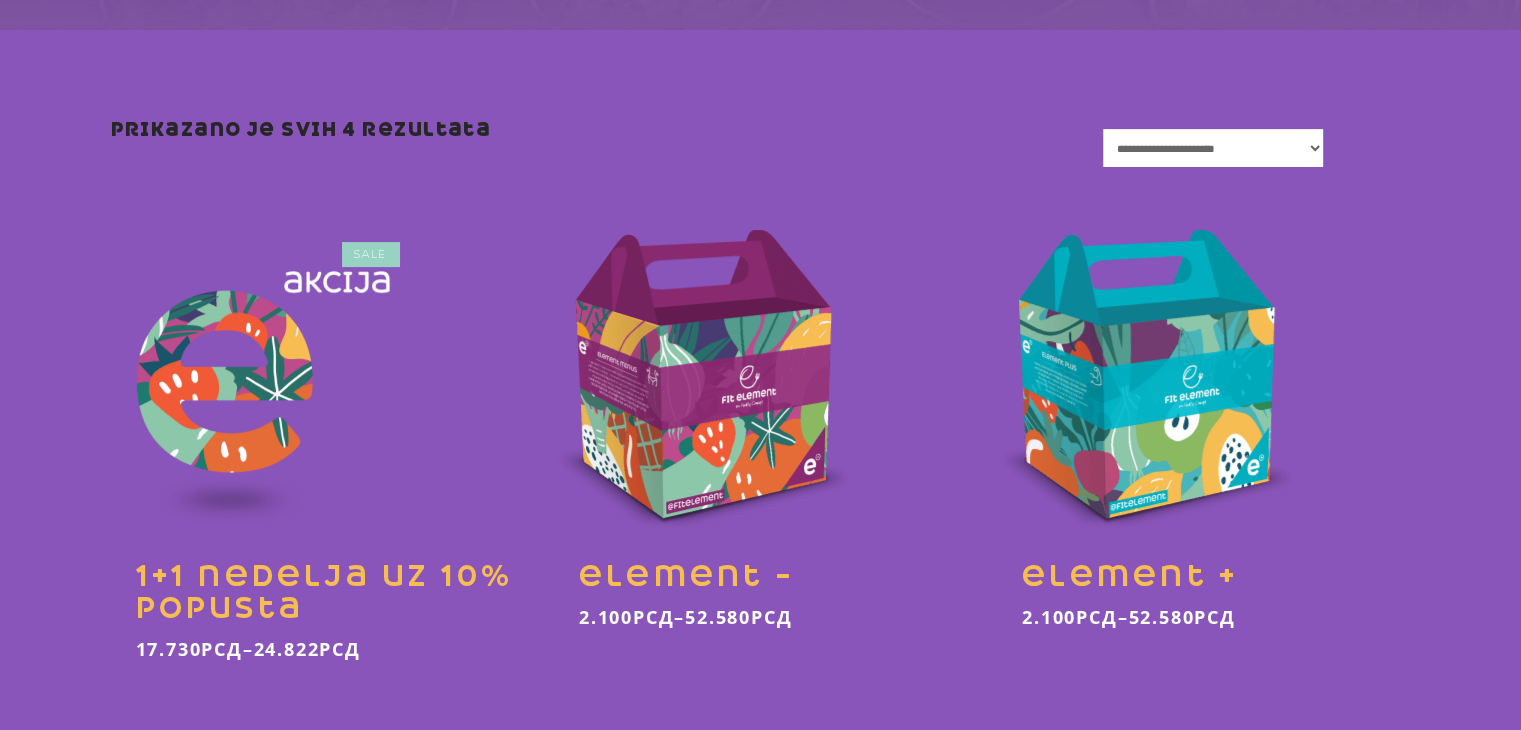 scroll, scrollTop: 422, scrollLeft: 0, axis: vertical 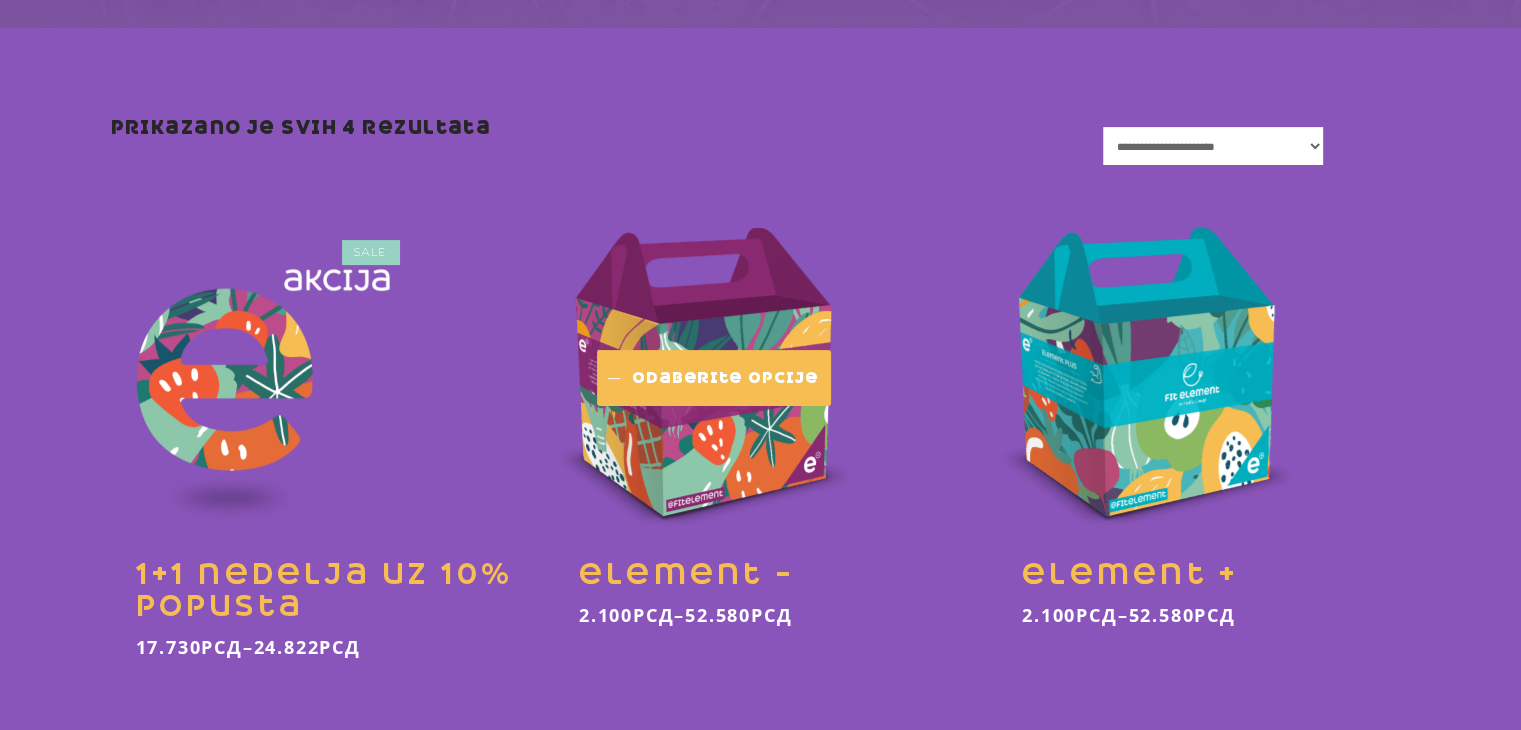 click on "Odaberite opcije" at bounding box center [725, 378] 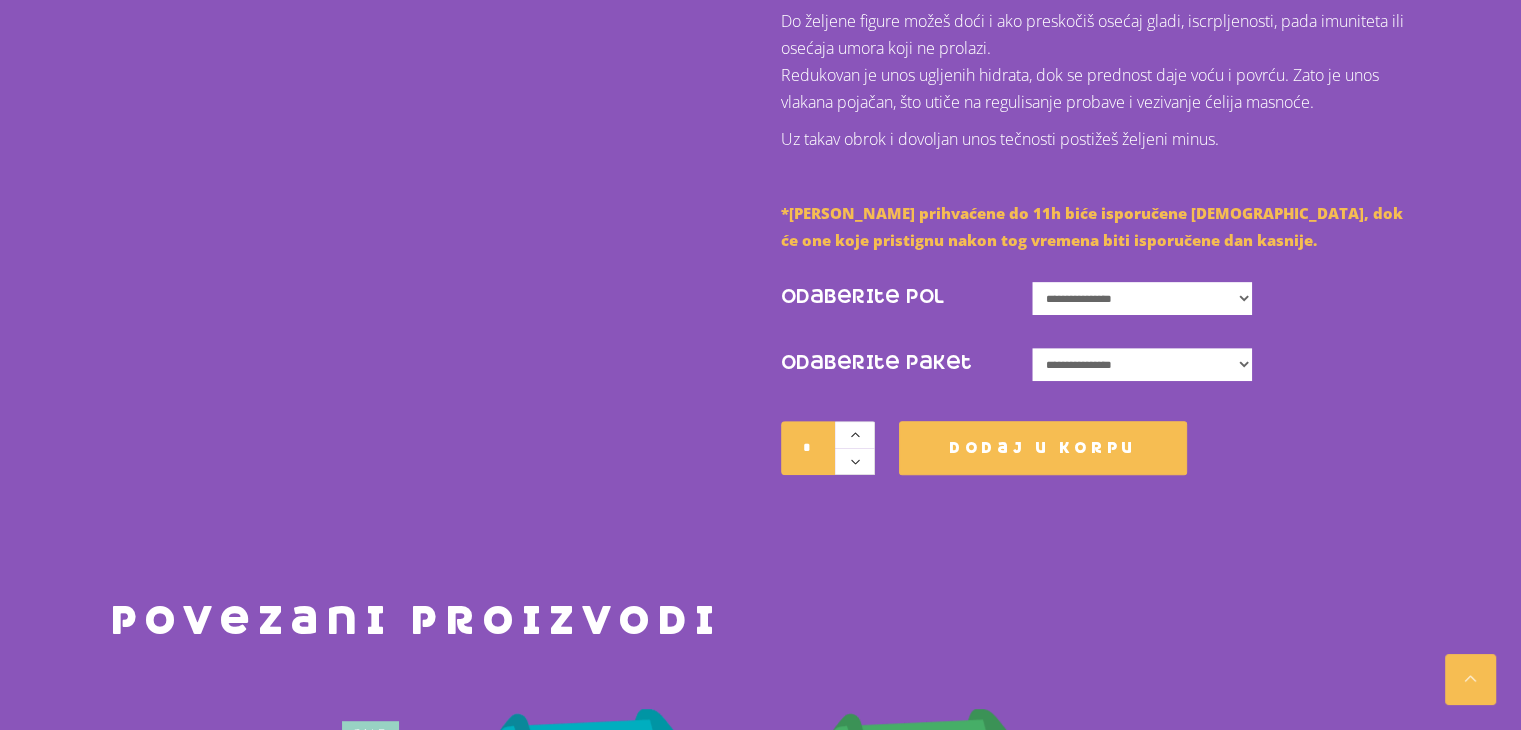 scroll, scrollTop: 908, scrollLeft: 0, axis: vertical 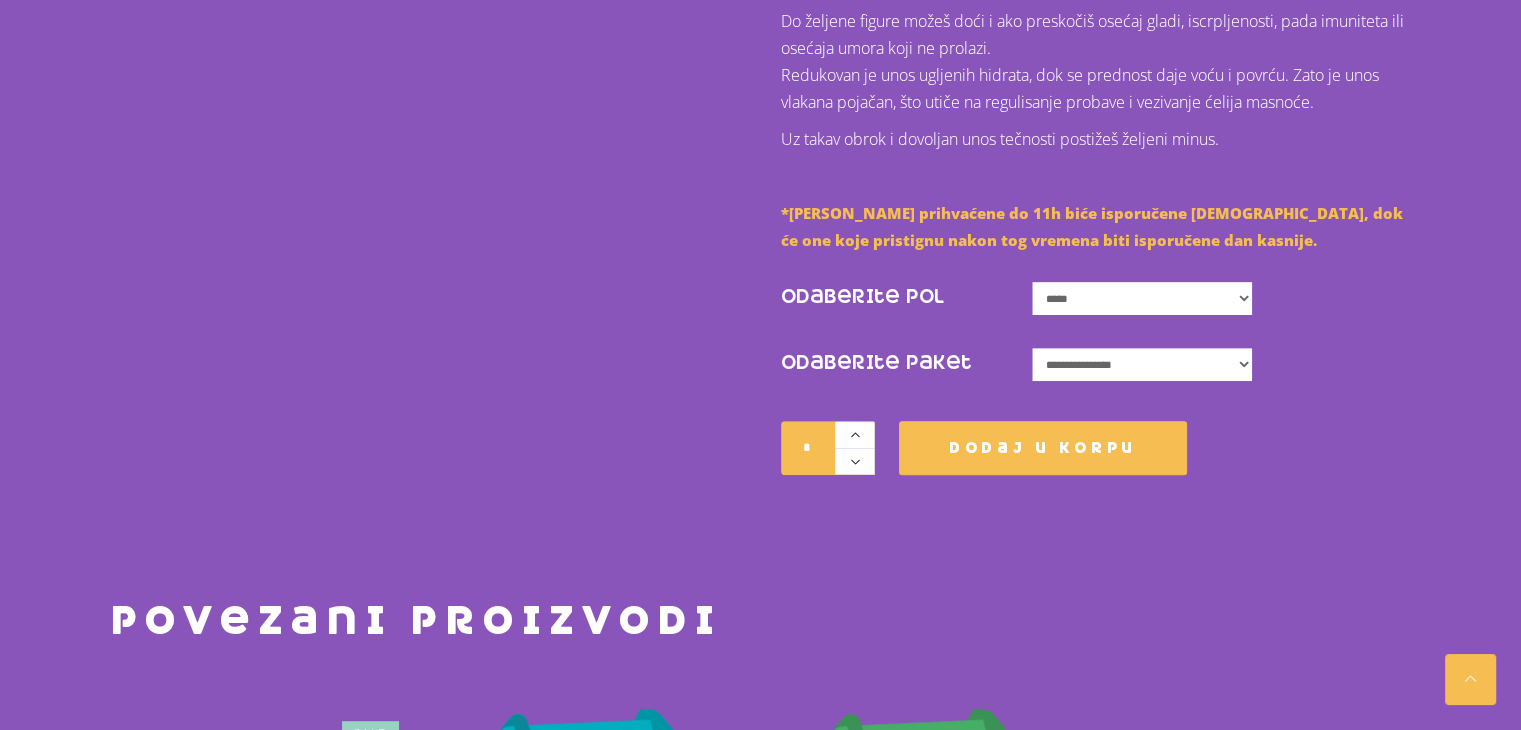 click on "**********" 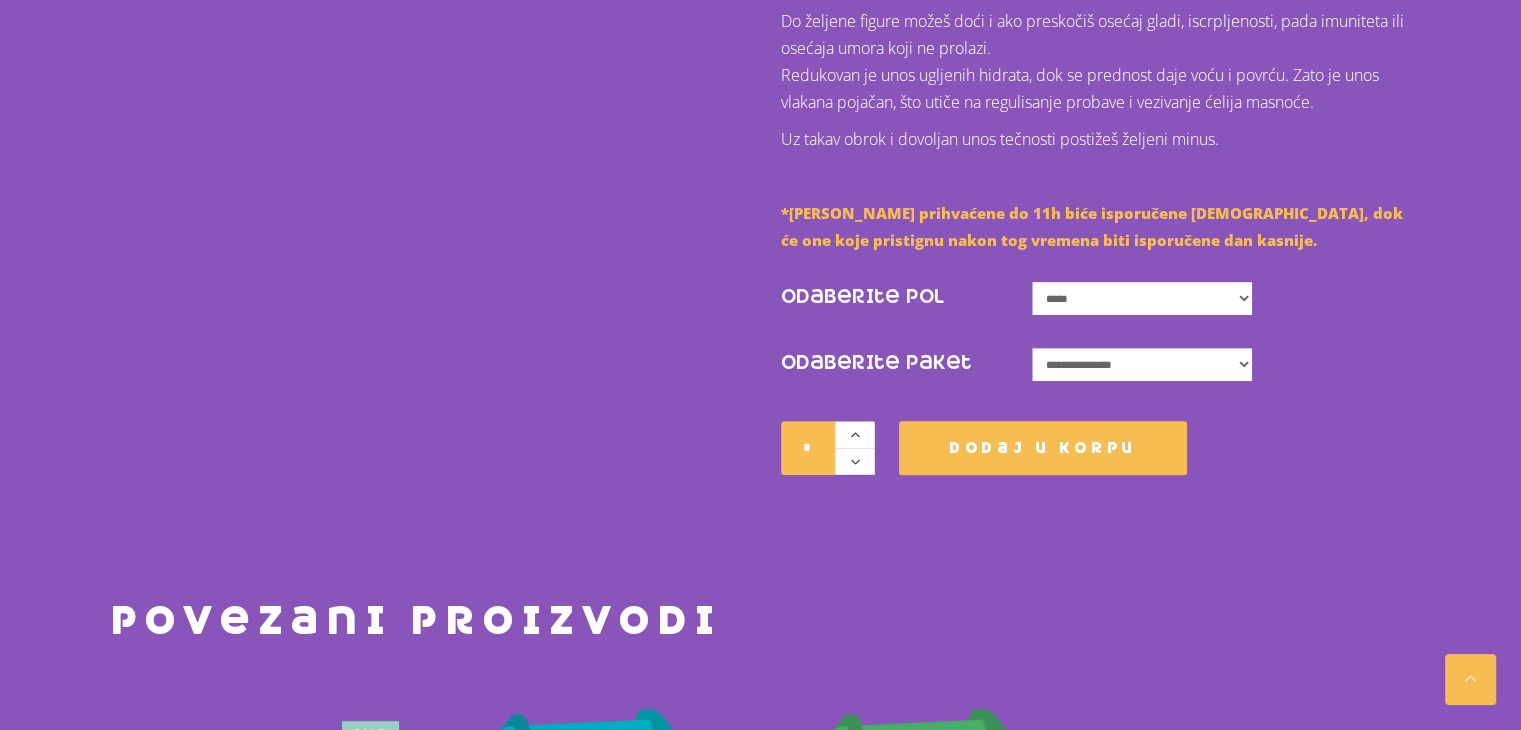 click on "**********" 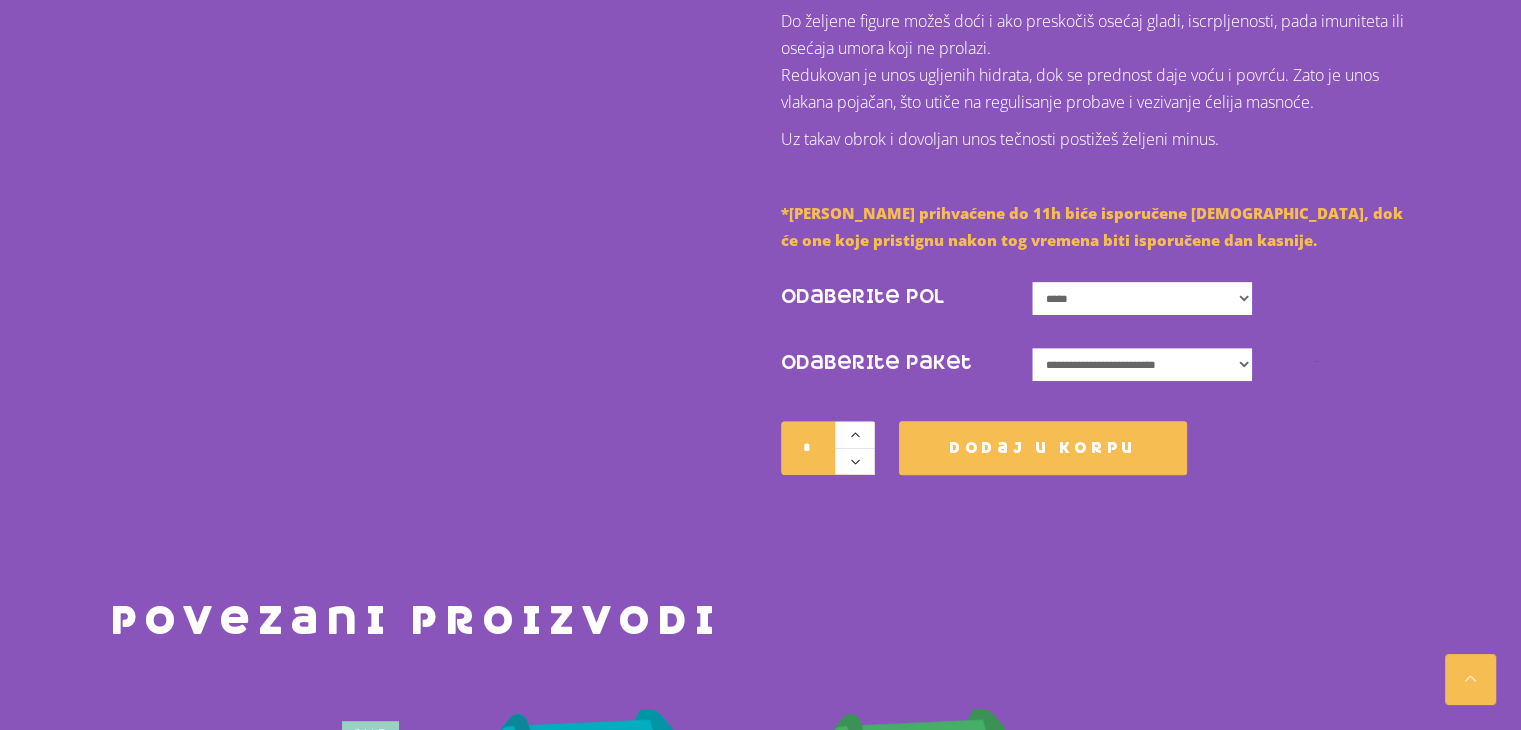 click on "**********" 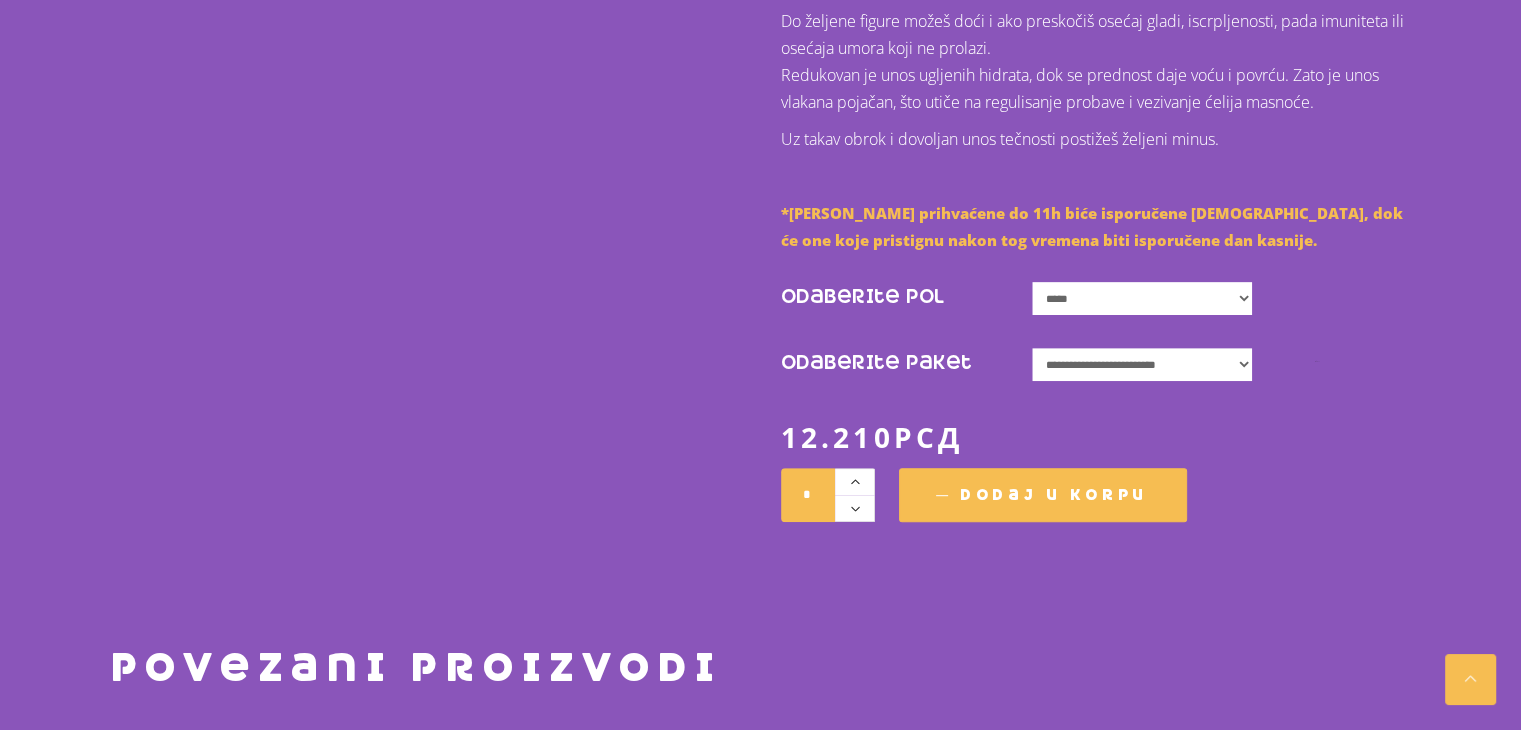 click on "Dodaj u korpu" 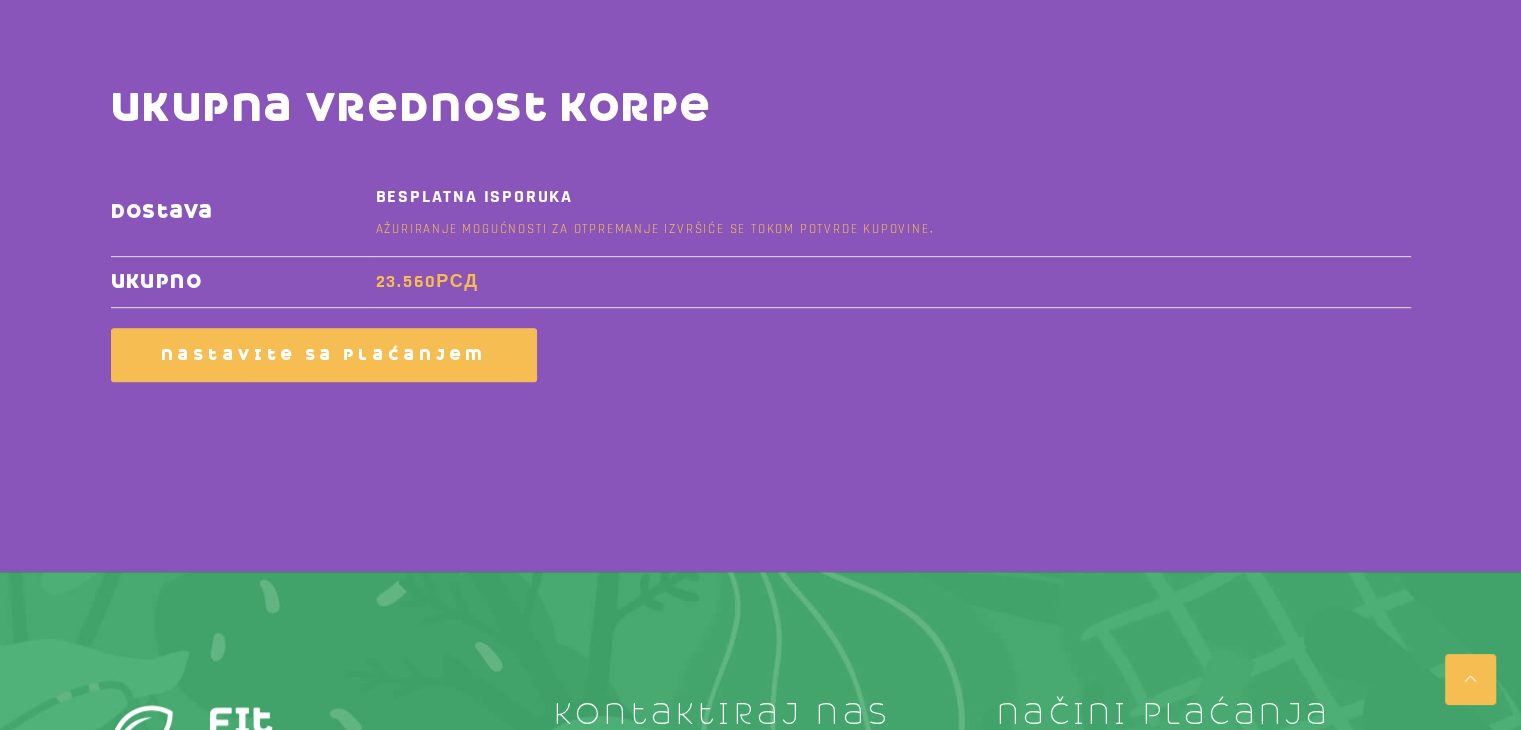scroll, scrollTop: 960, scrollLeft: 0, axis: vertical 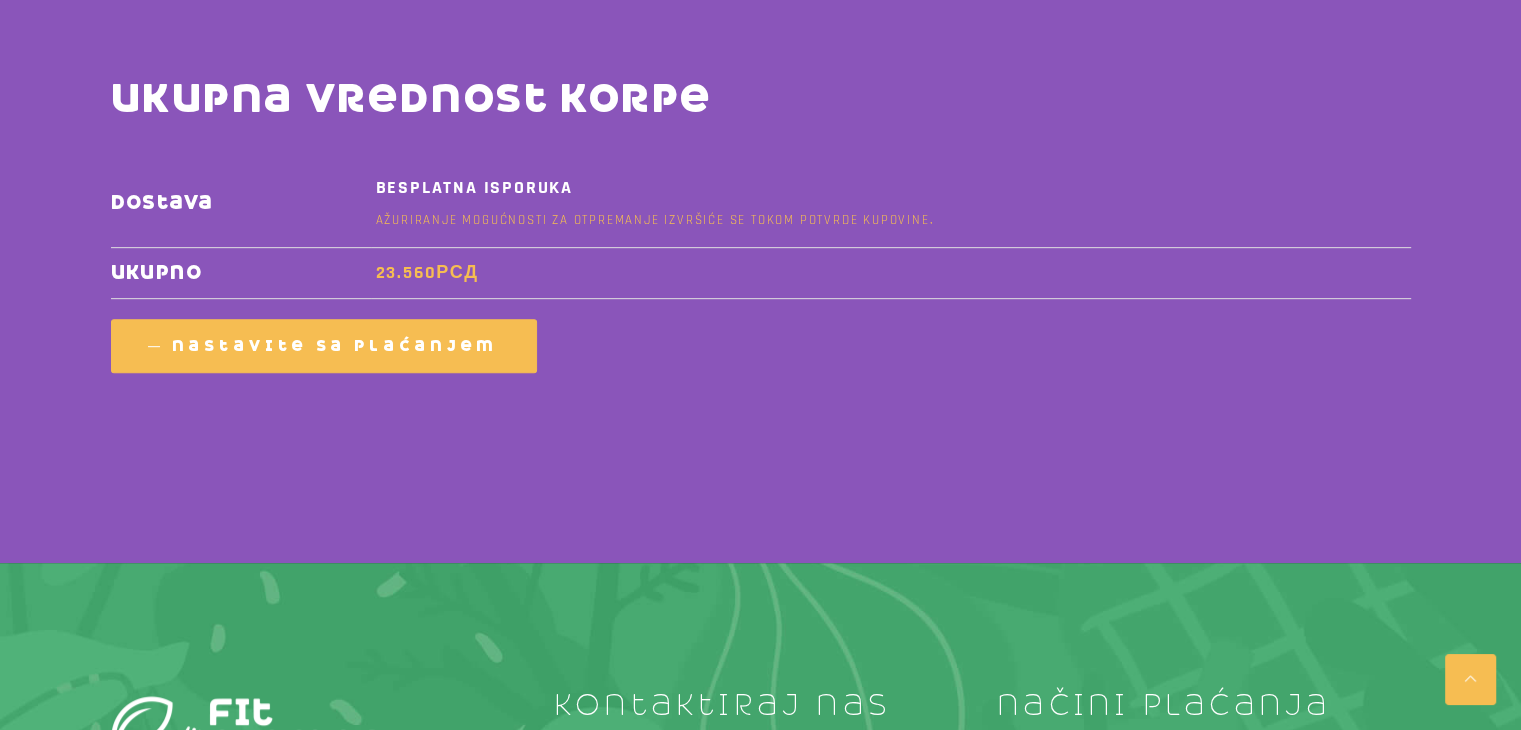 click on "Nastavite sa plaćanjem" at bounding box center [335, 346] 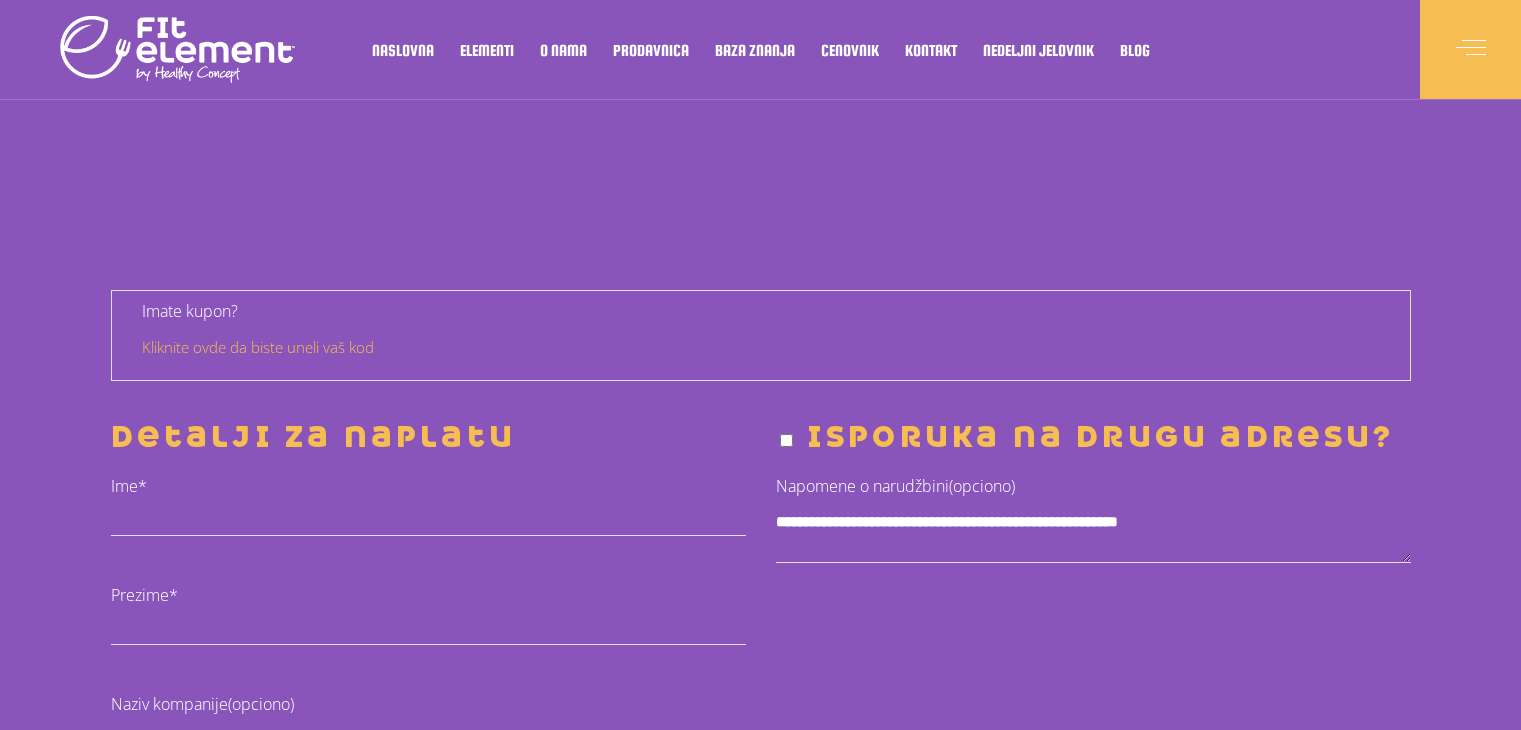 select on "****" 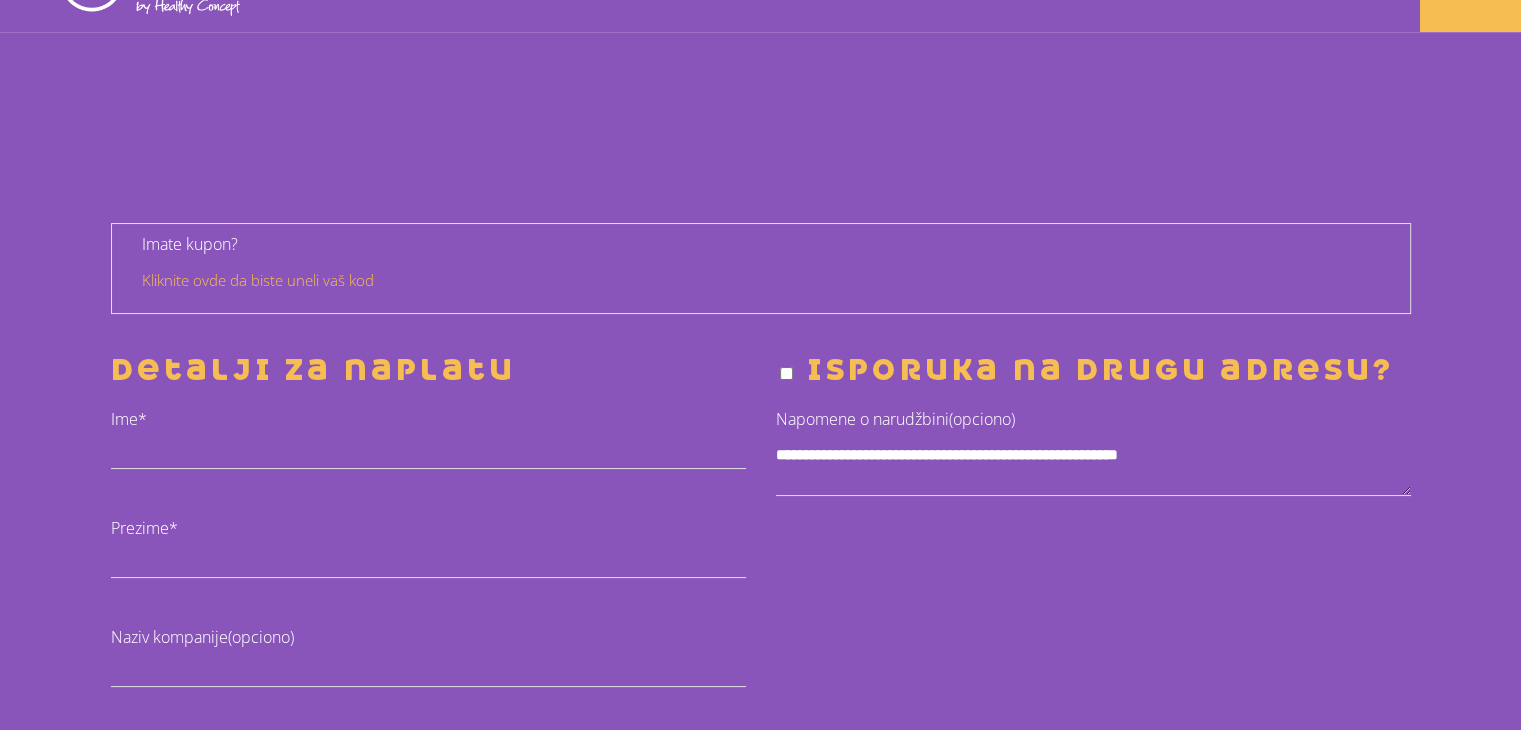 scroll, scrollTop: 0, scrollLeft: 0, axis: both 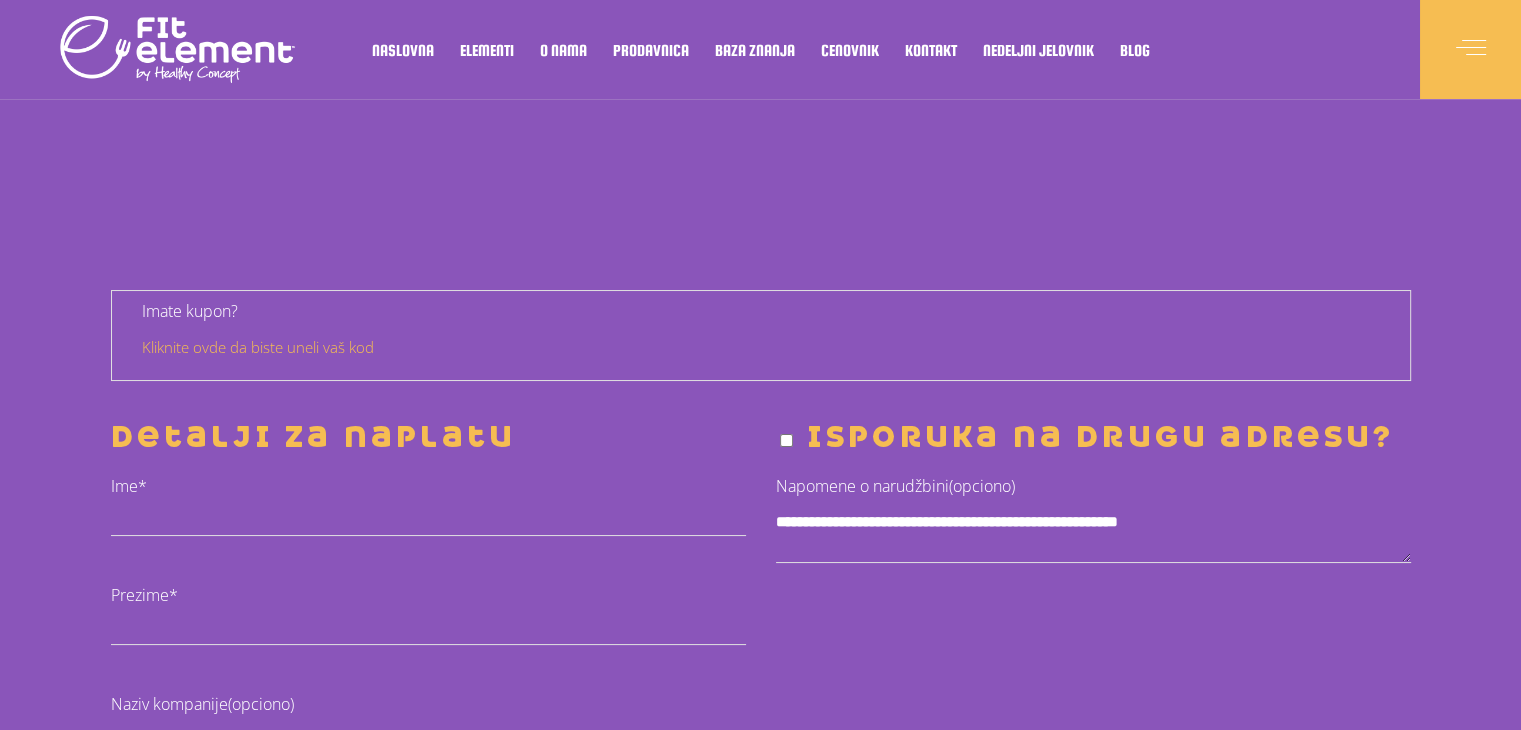 click on "Ime  *" at bounding box center [428, 527] 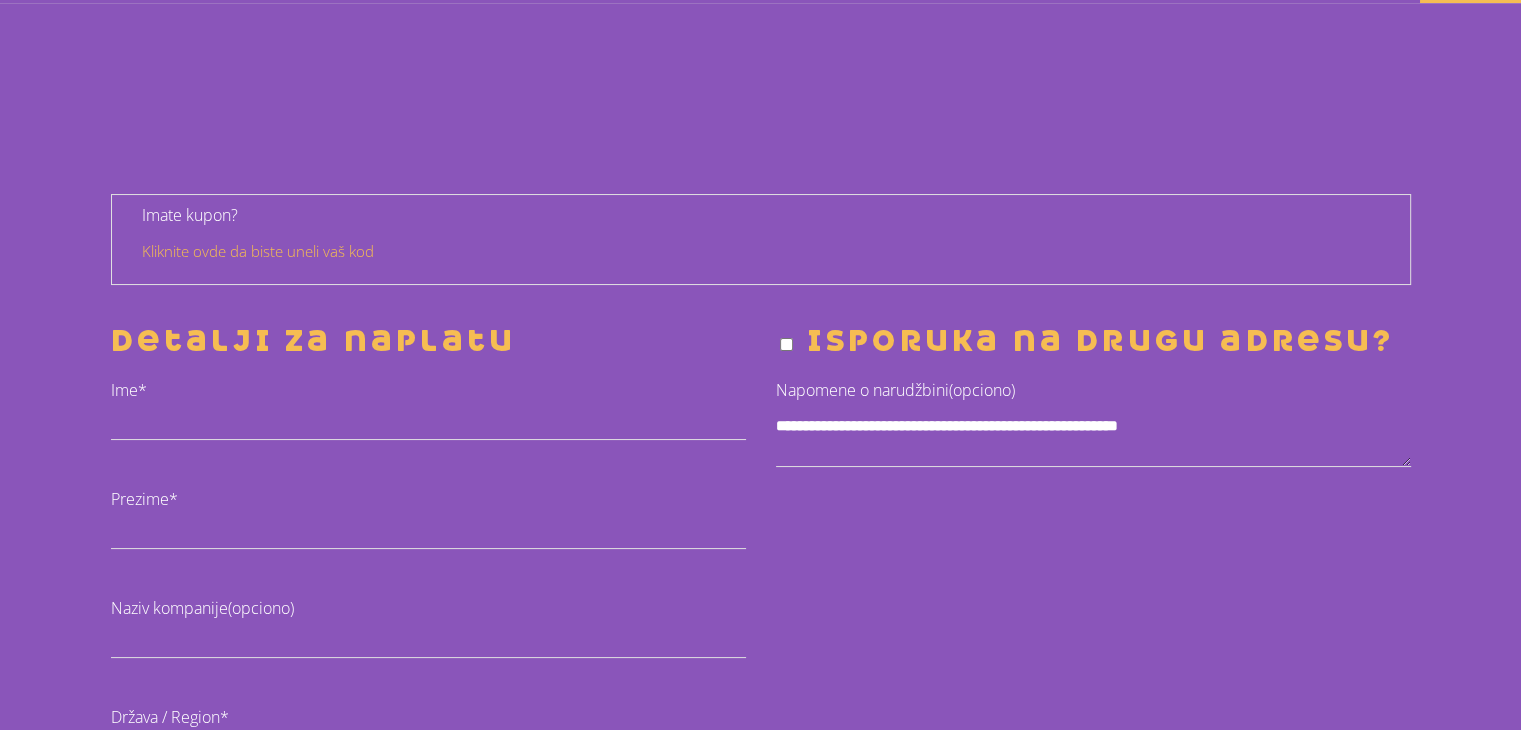 click on "*" at bounding box center [142, 390] 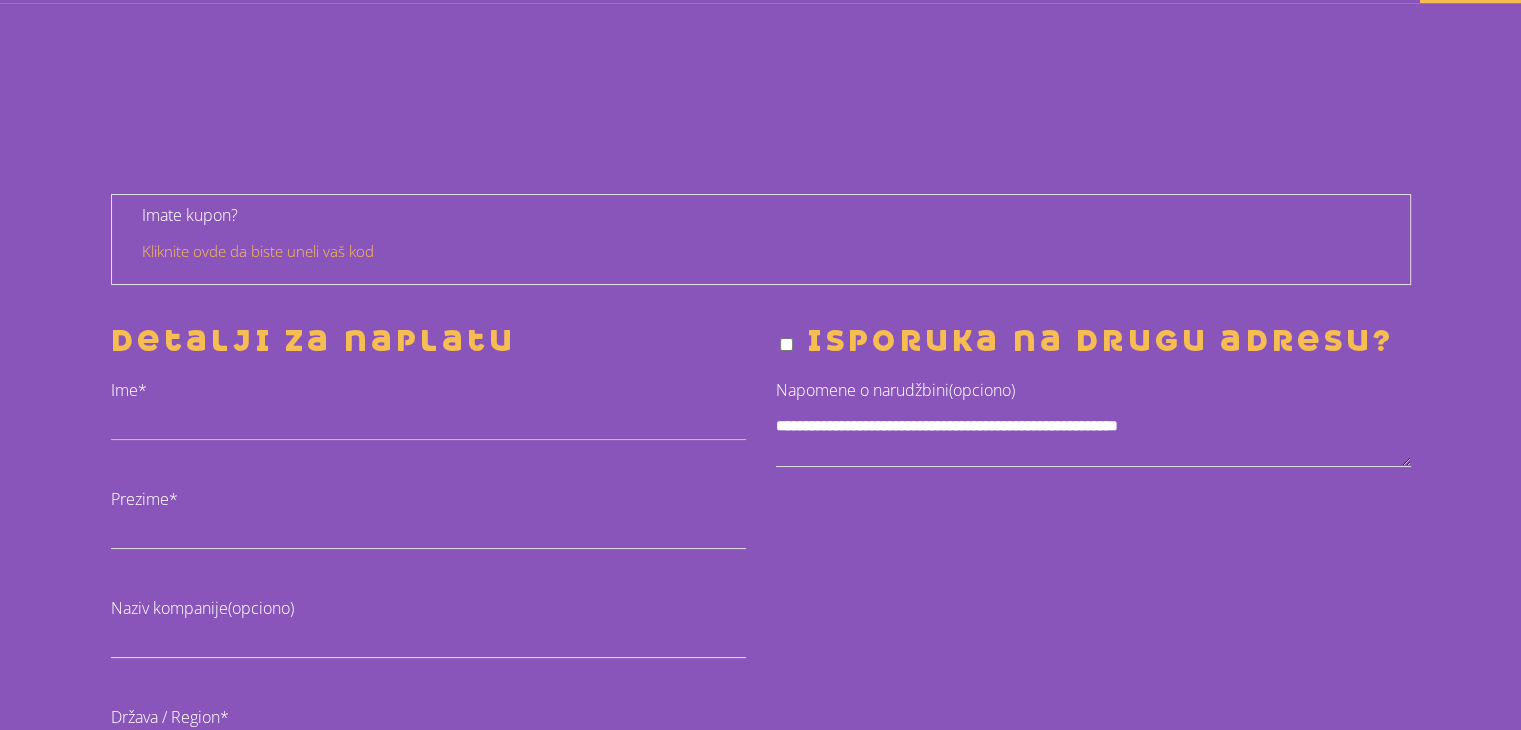 click on "Ime  *" at bounding box center (428, 426) 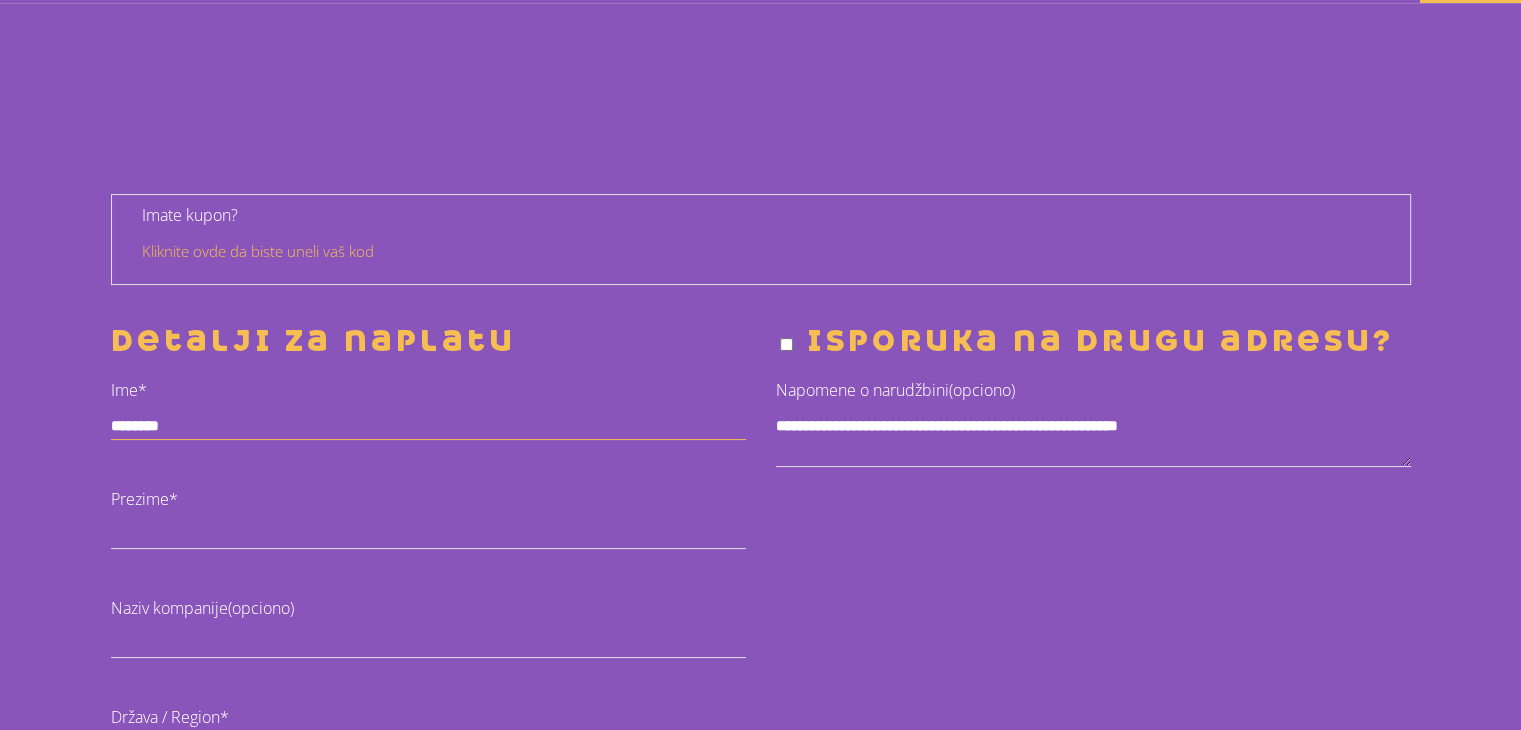 type on "********" 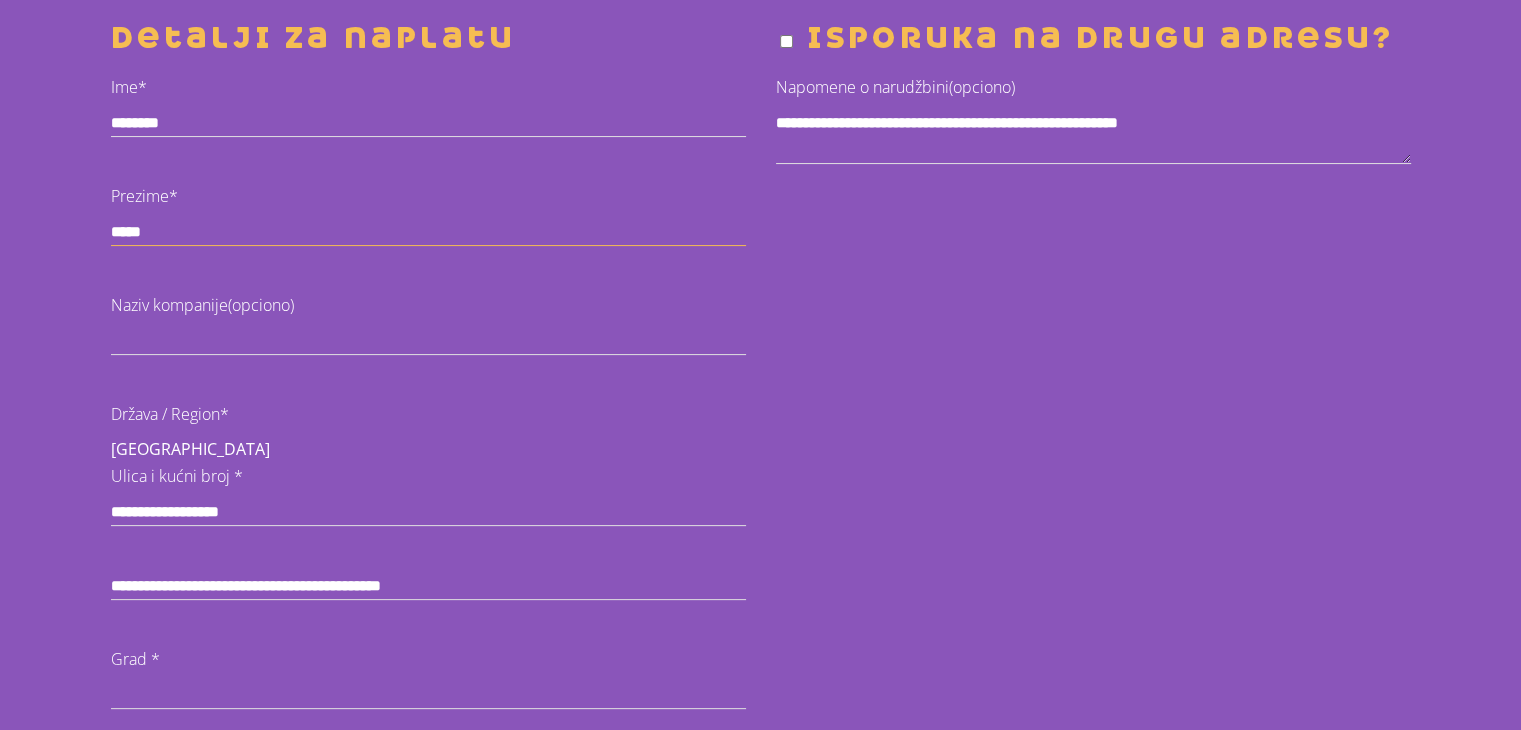scroll, scrollTop: 411, scrollLeft: 0, axis: vertical 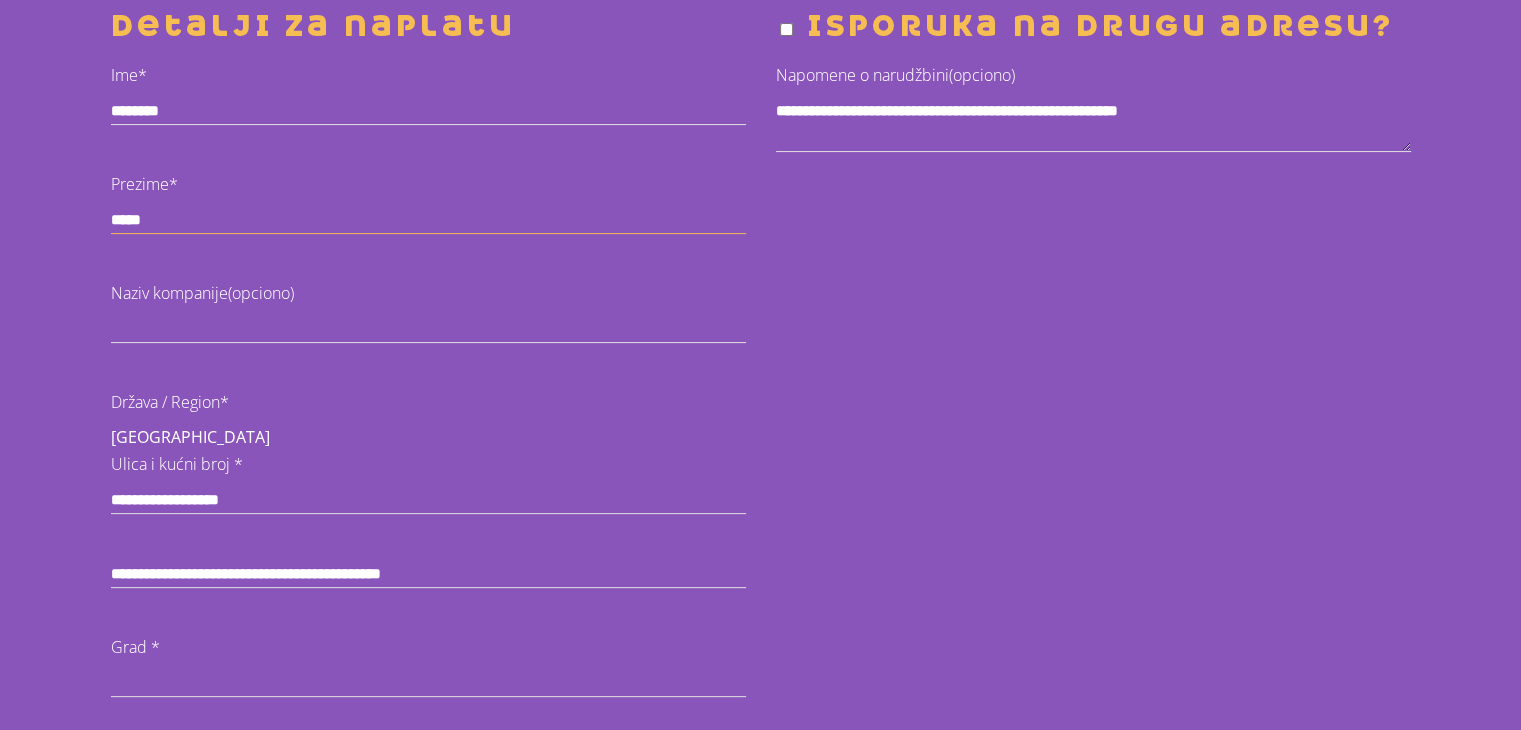 type on "*****" 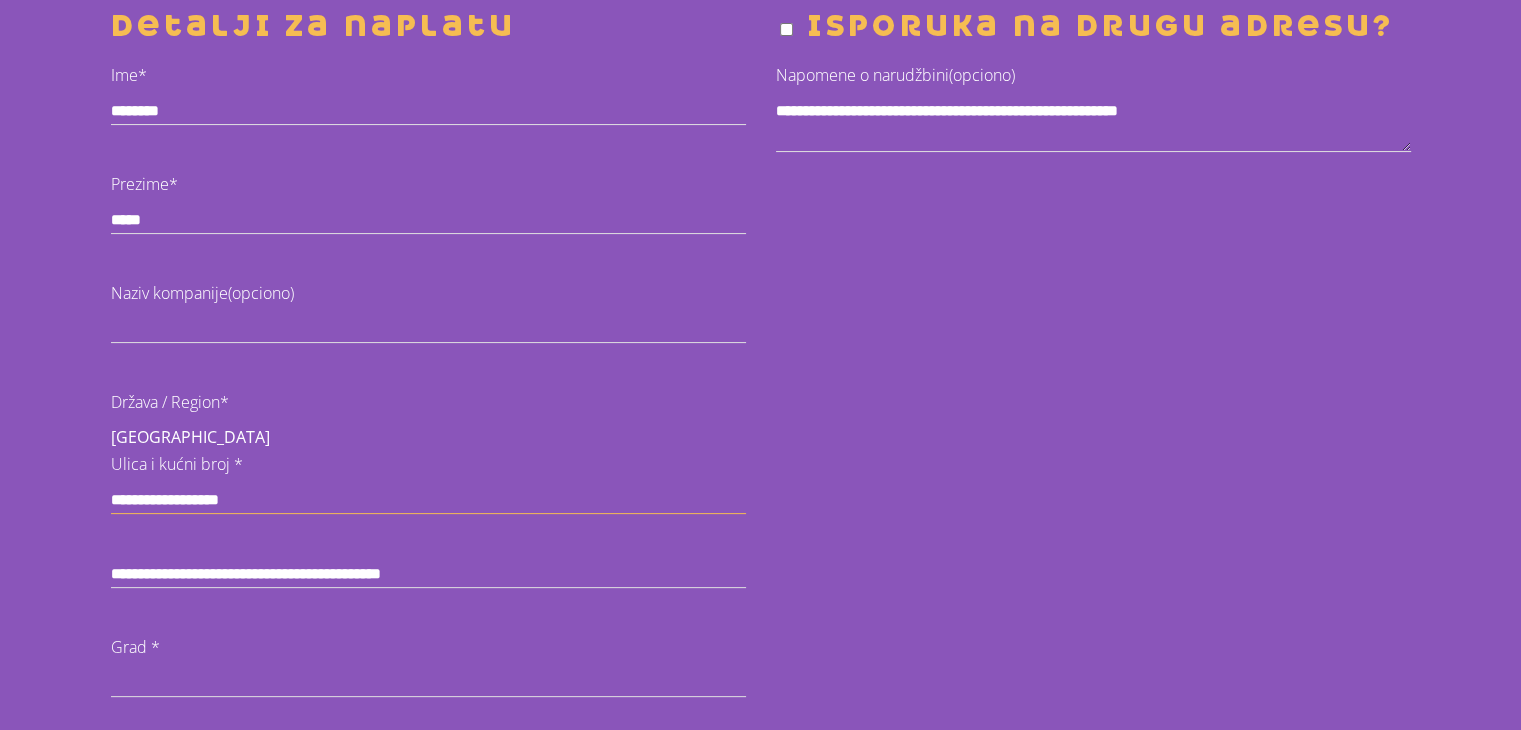 click on "Ulica i kućni broj   *" at bounding box center [428, 500] 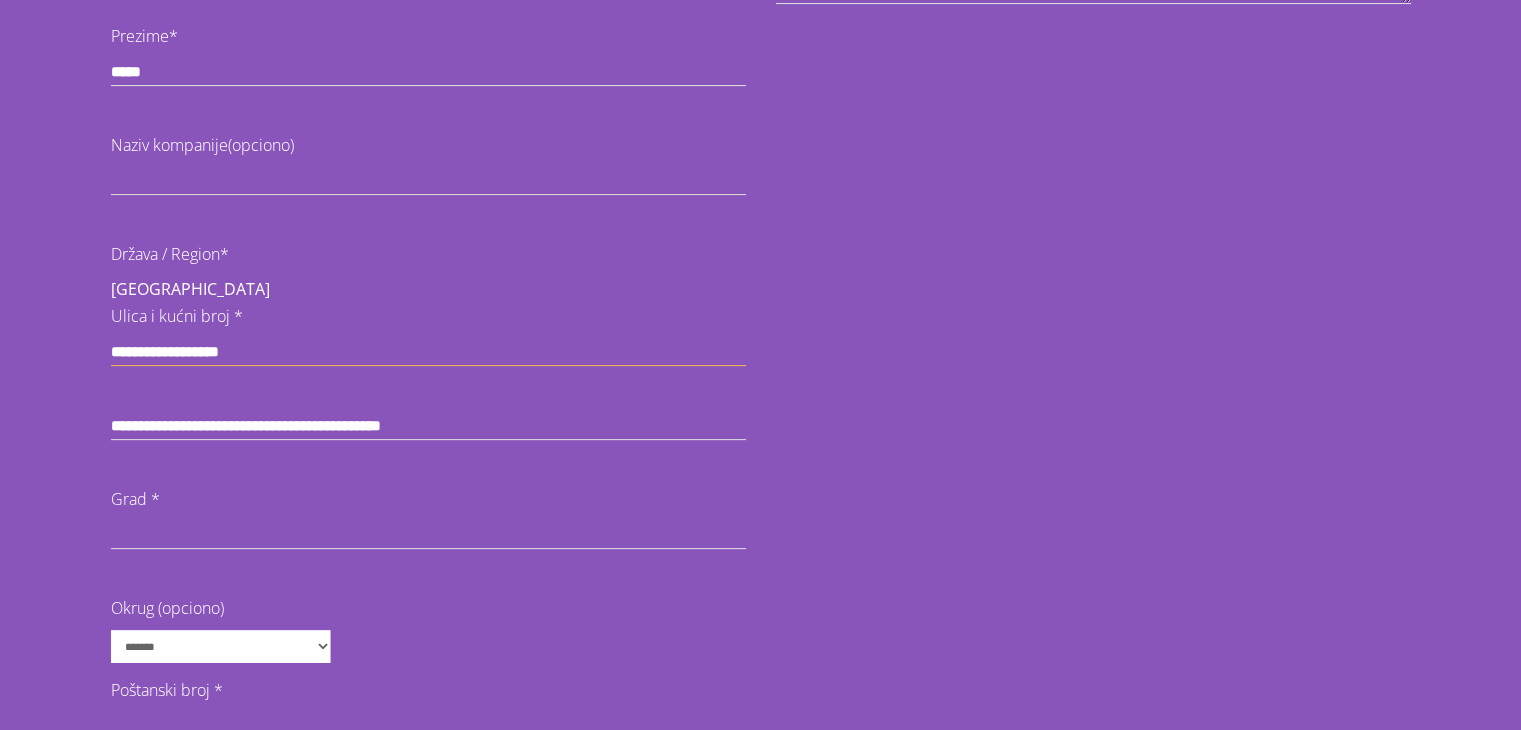 scroll, scrollTop: 563, scrollLeft: 0, axis: vertical 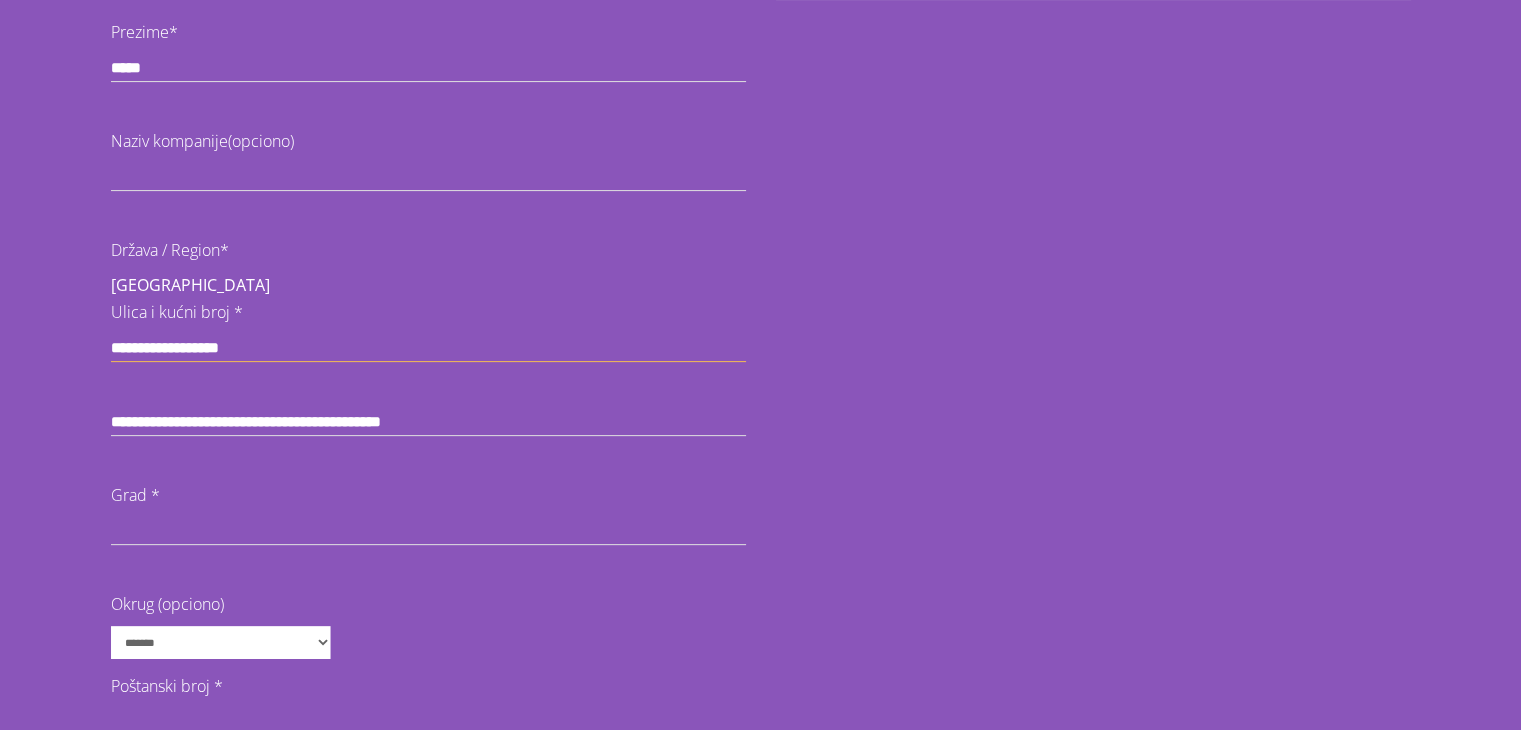 type on "**********" 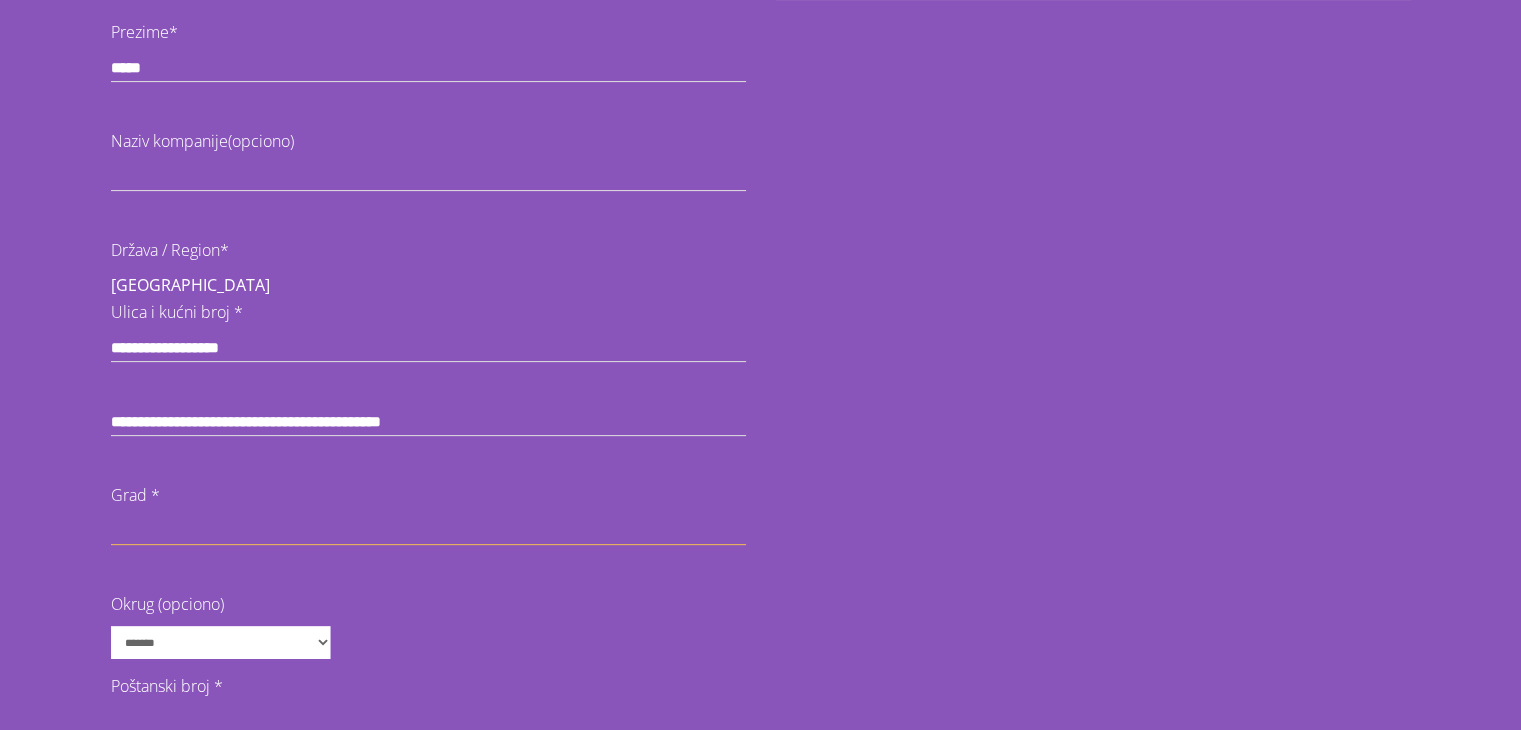 click on "Grad   *" at bounding box center [428, 531] 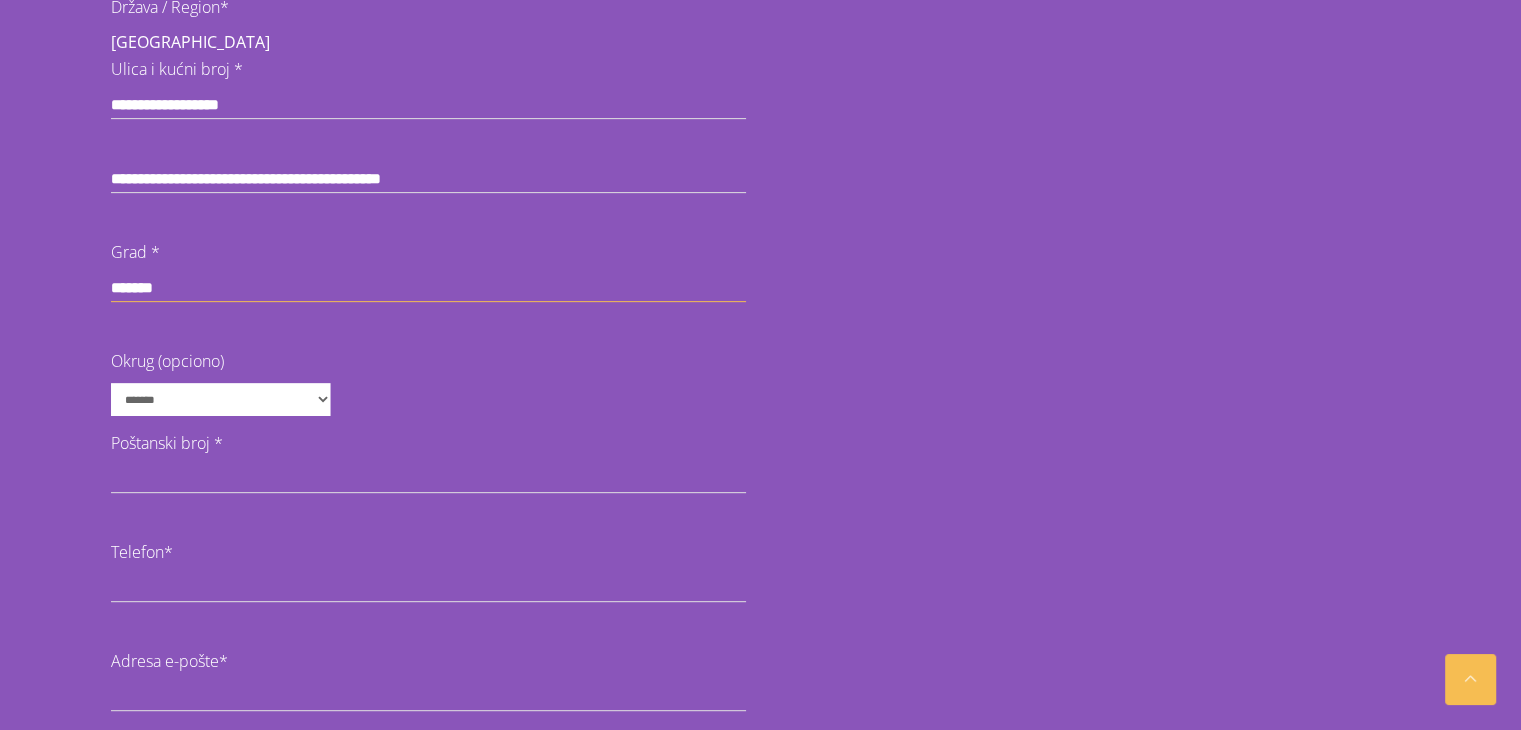 scroll, scrollTop: 811, scrollLeft: 0, axis: vertical 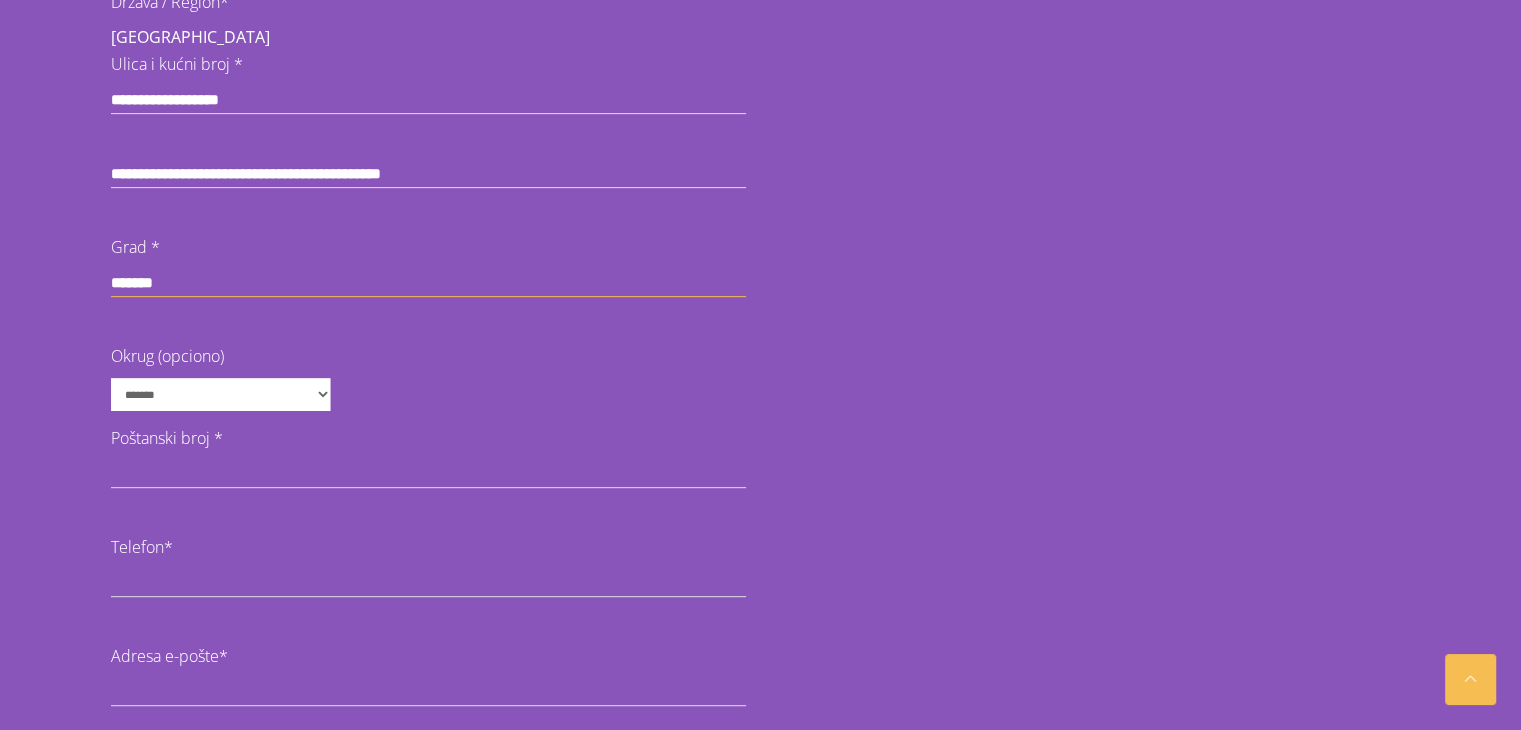 type on "*******" 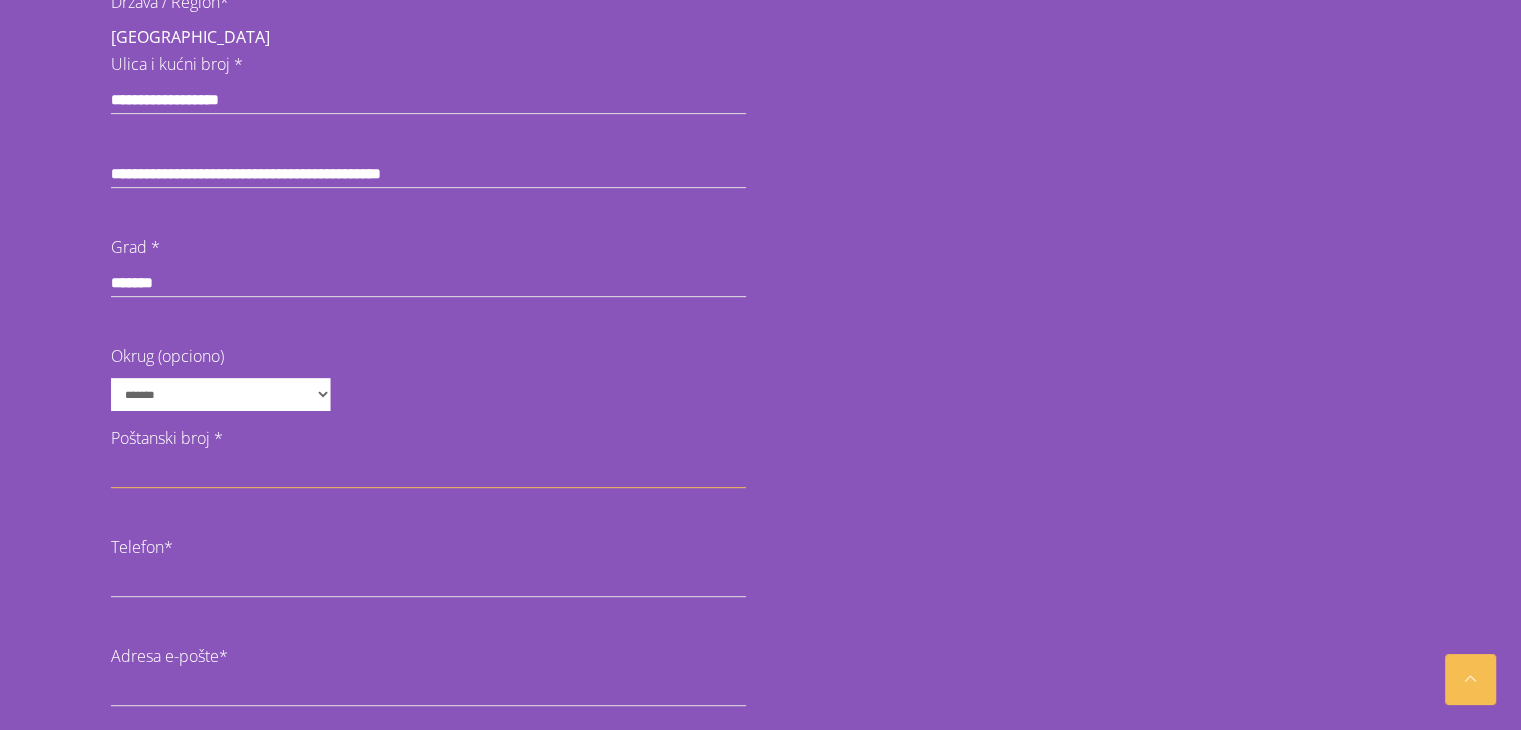 click on "Poštanski broj   *" at bounding box center (428, 474) 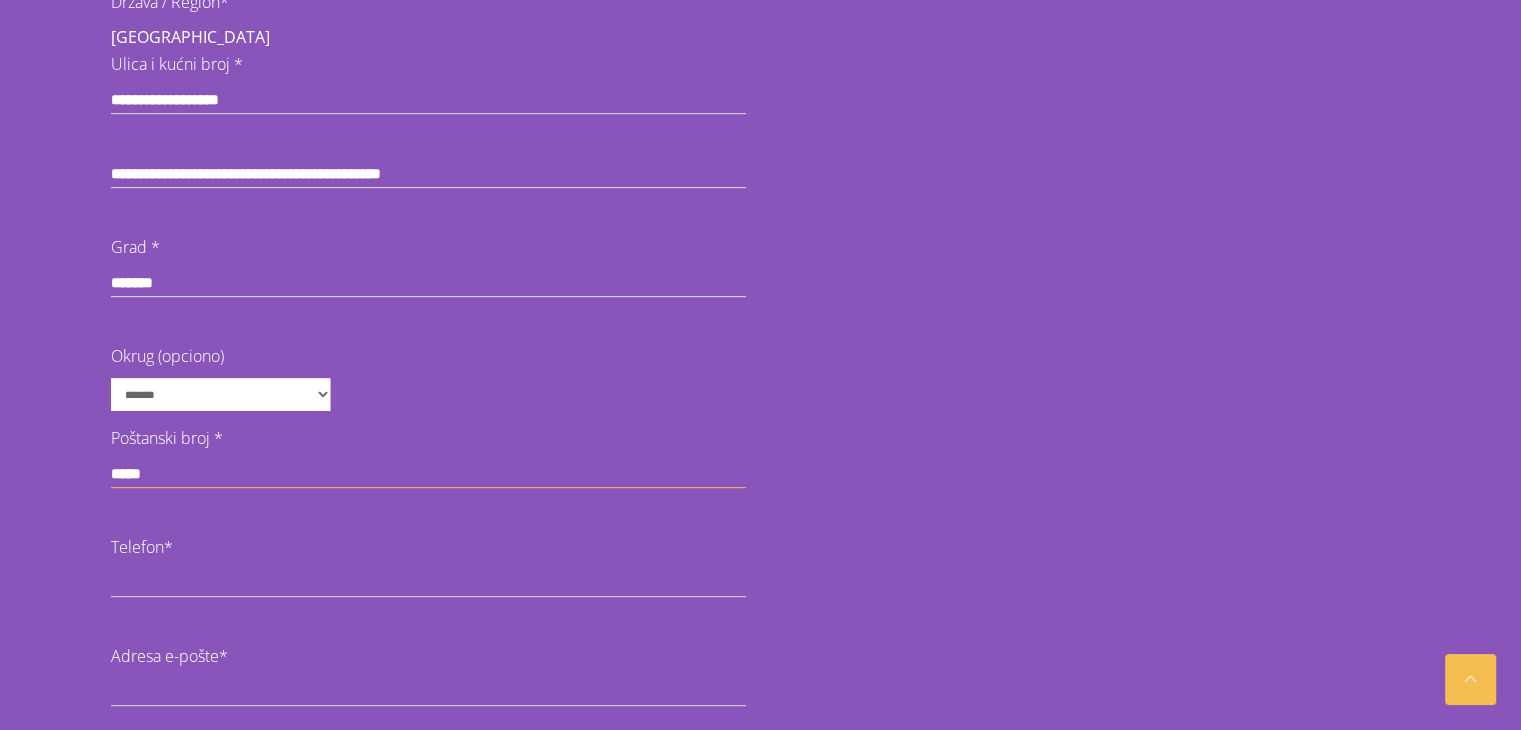 type on "*****" 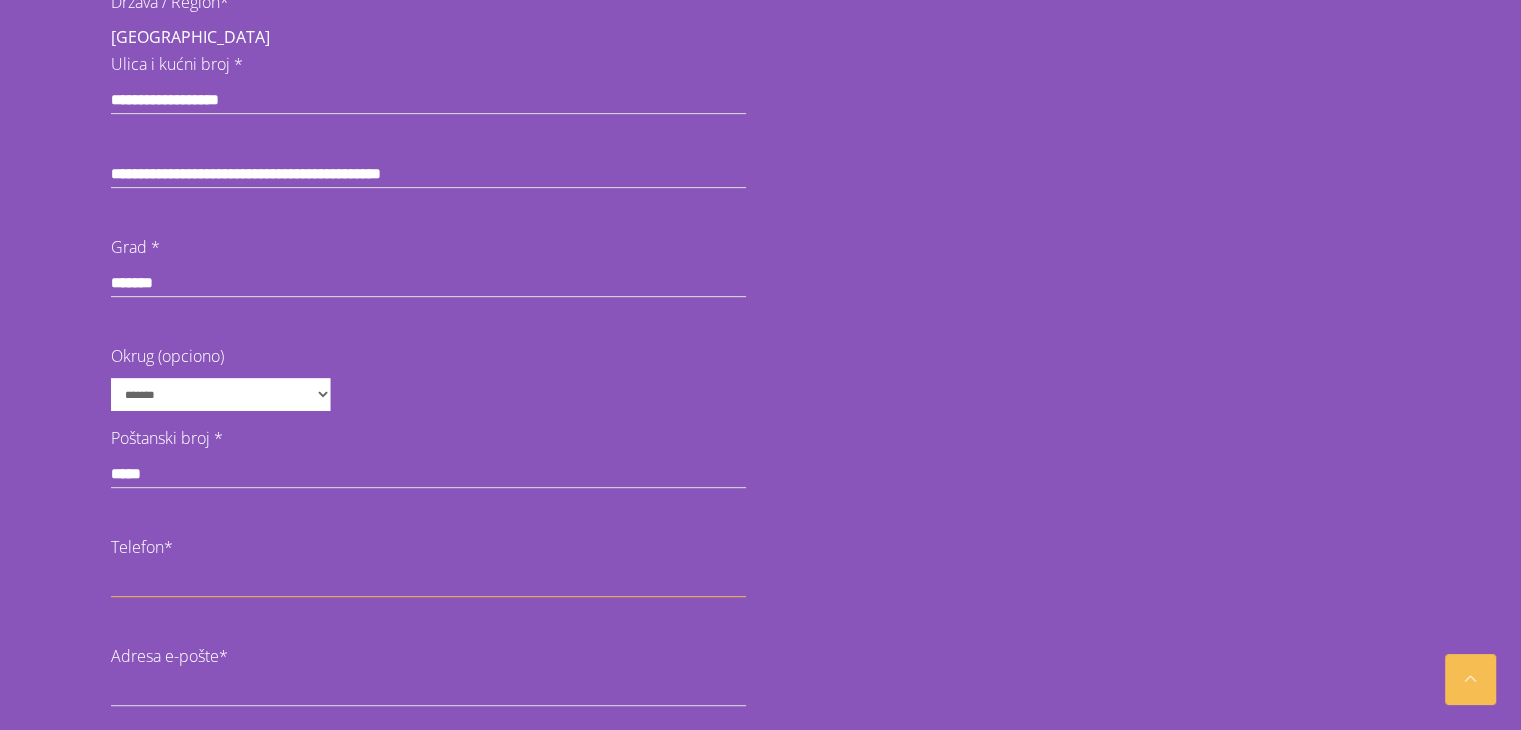 click on "Telefon  *" at bounding box center [428, 583] 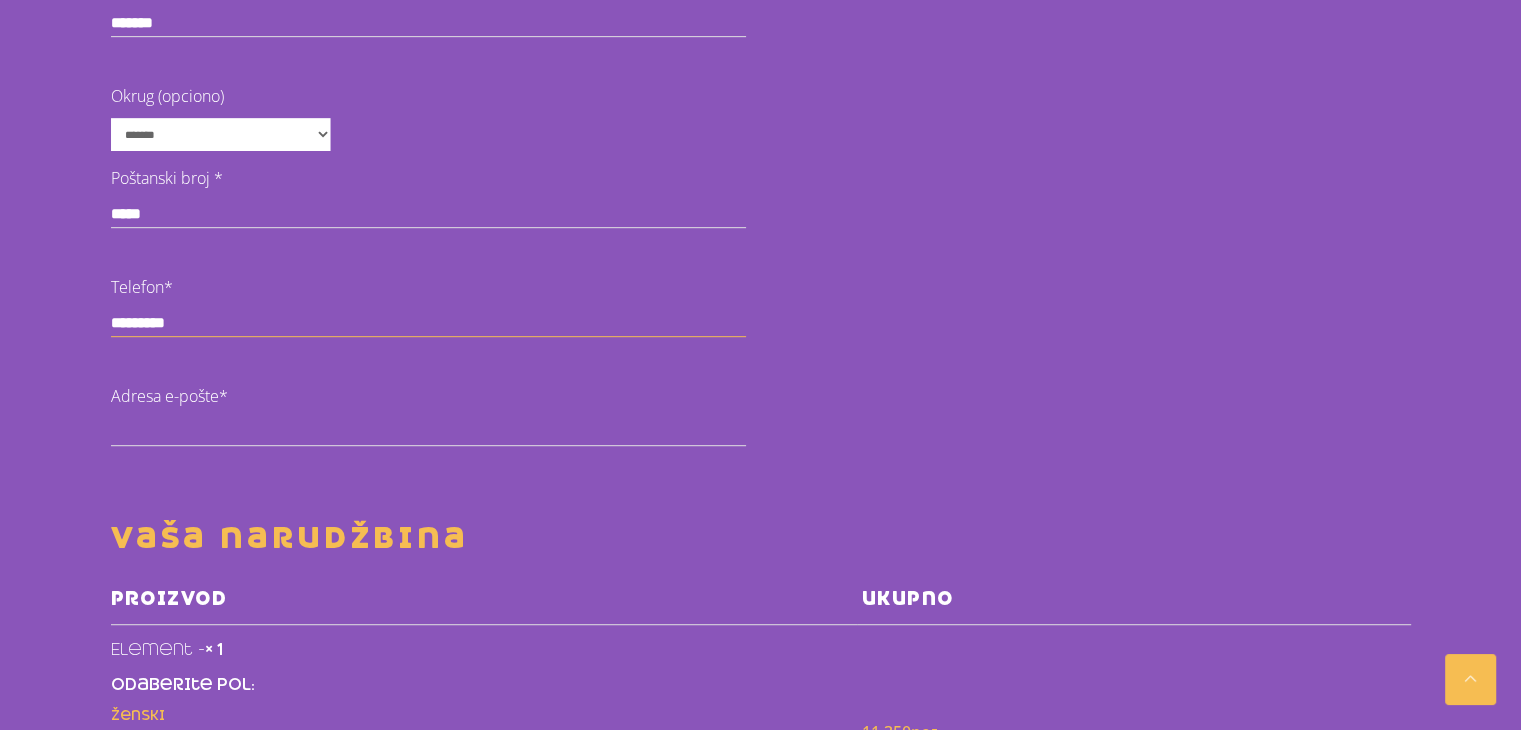 scroll, scrollTop: 1072, scrollLeft: 0, axis: vertical 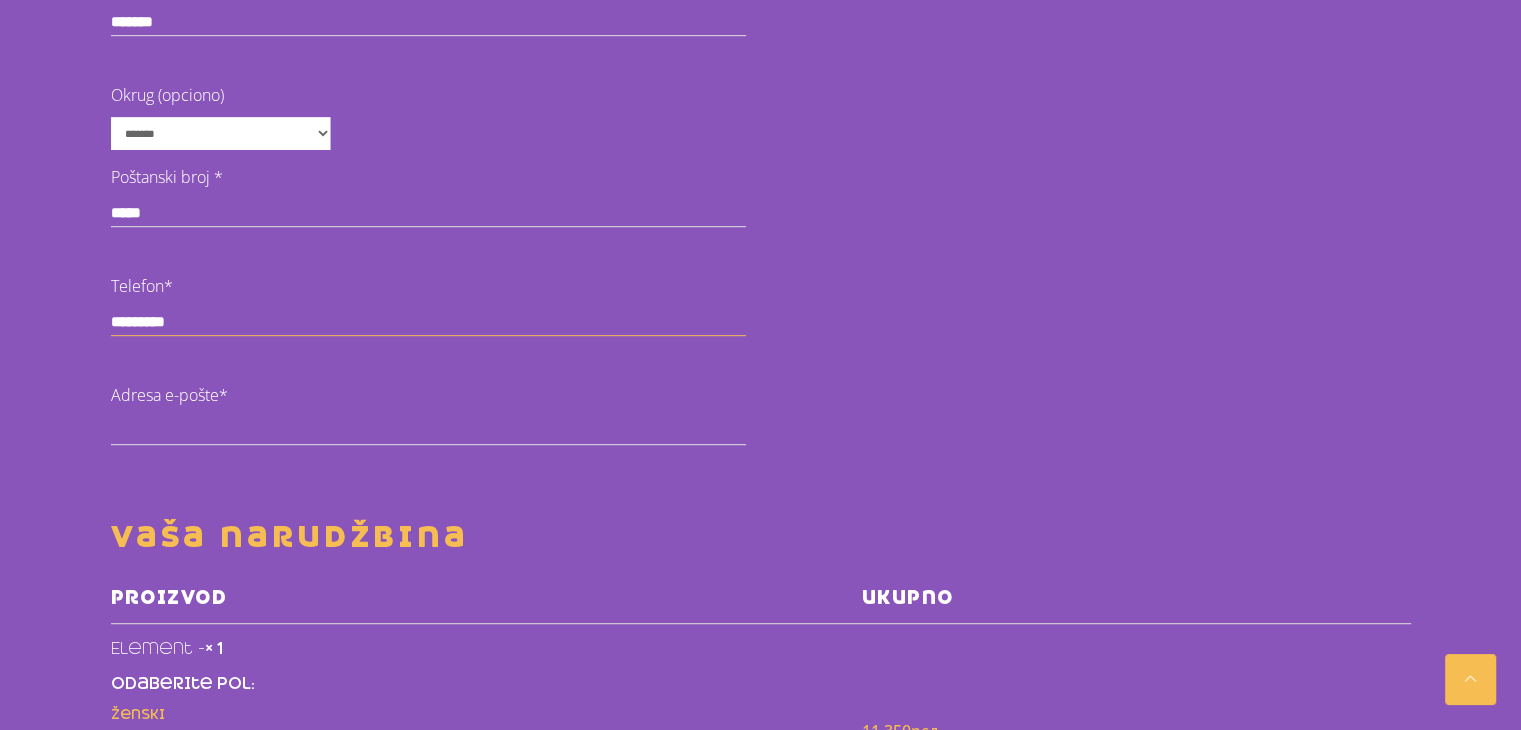 type on "*********" 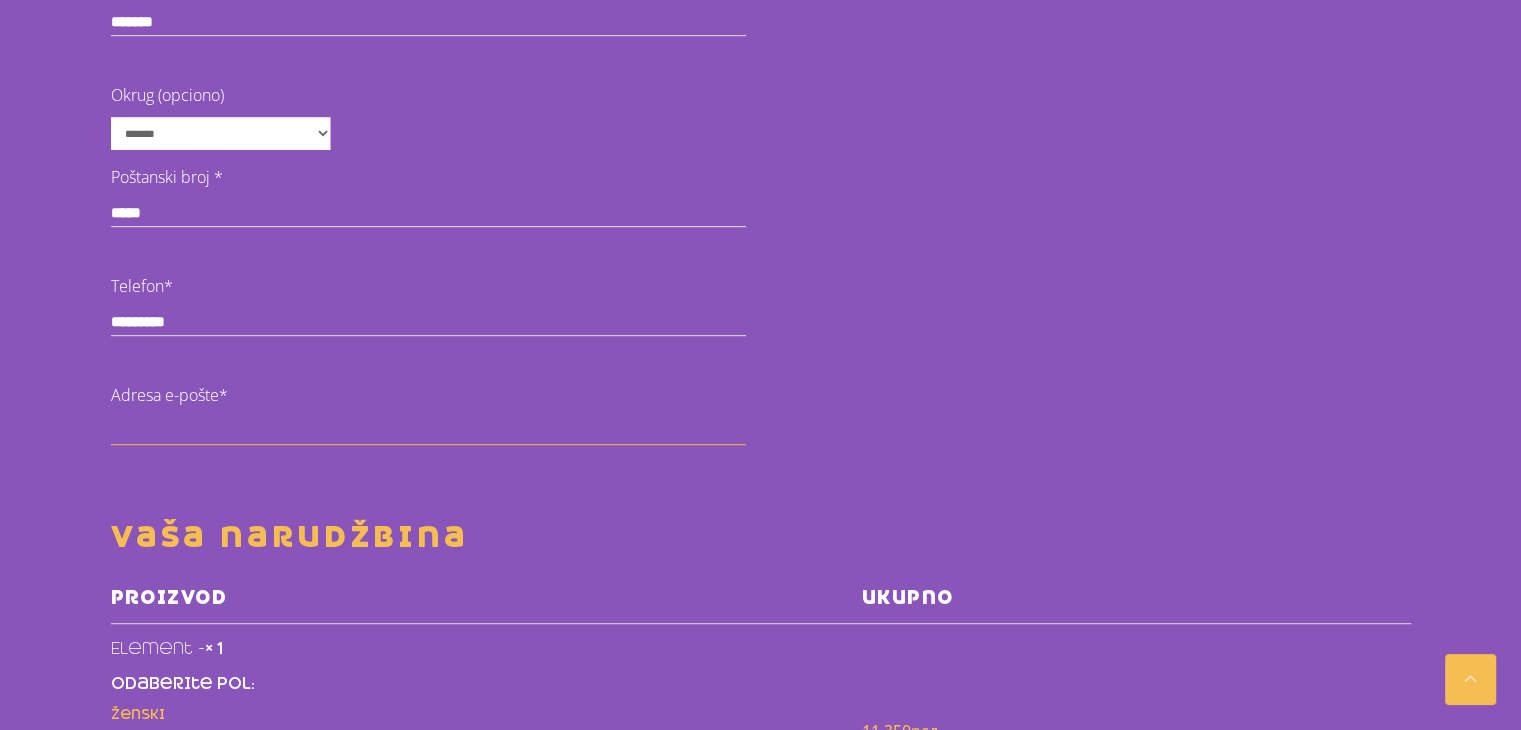 click on "Adresa e-pošte  *" at bounding box center (428, 431) 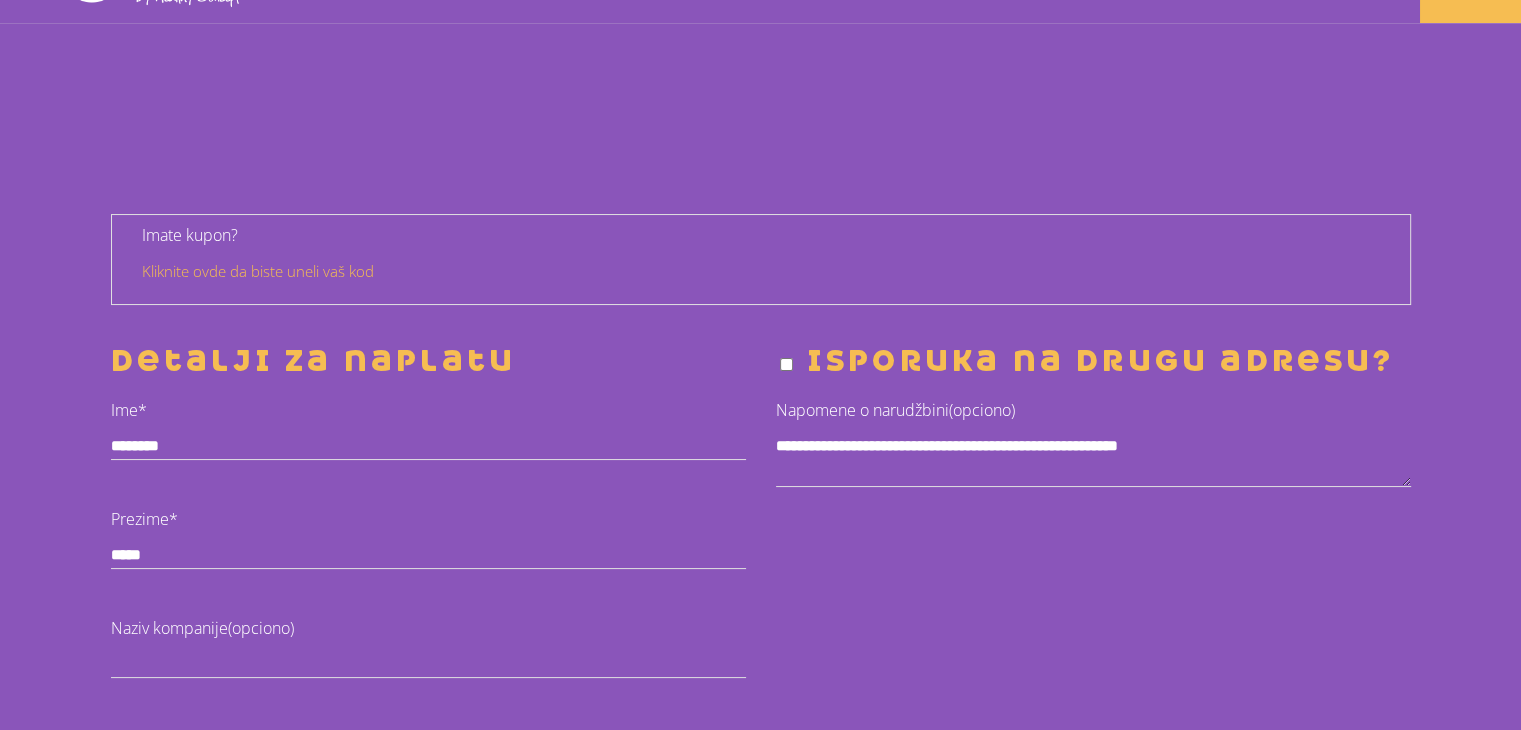 scroll, scrollTop: 0, scrollLeft: 0, axis: both 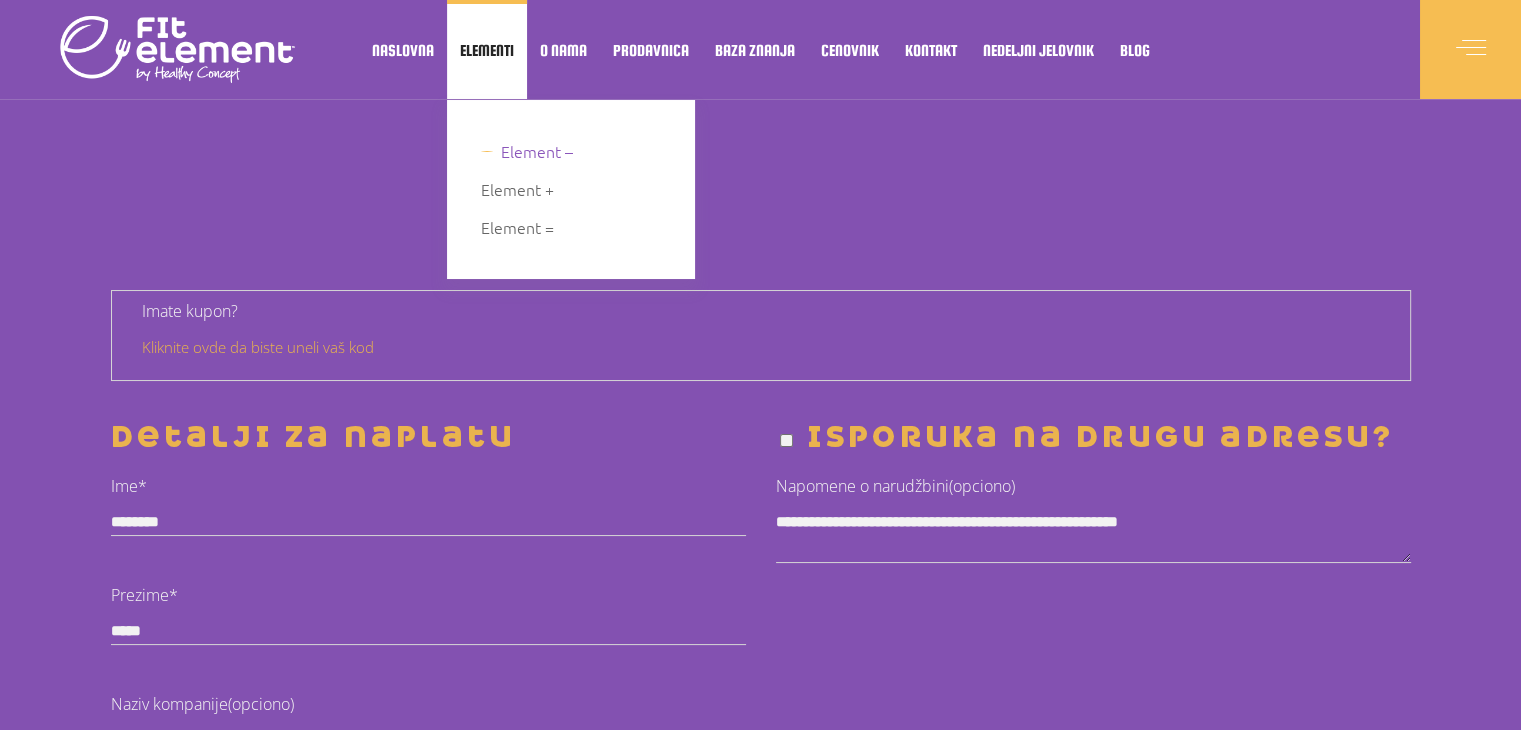 type on "**********" 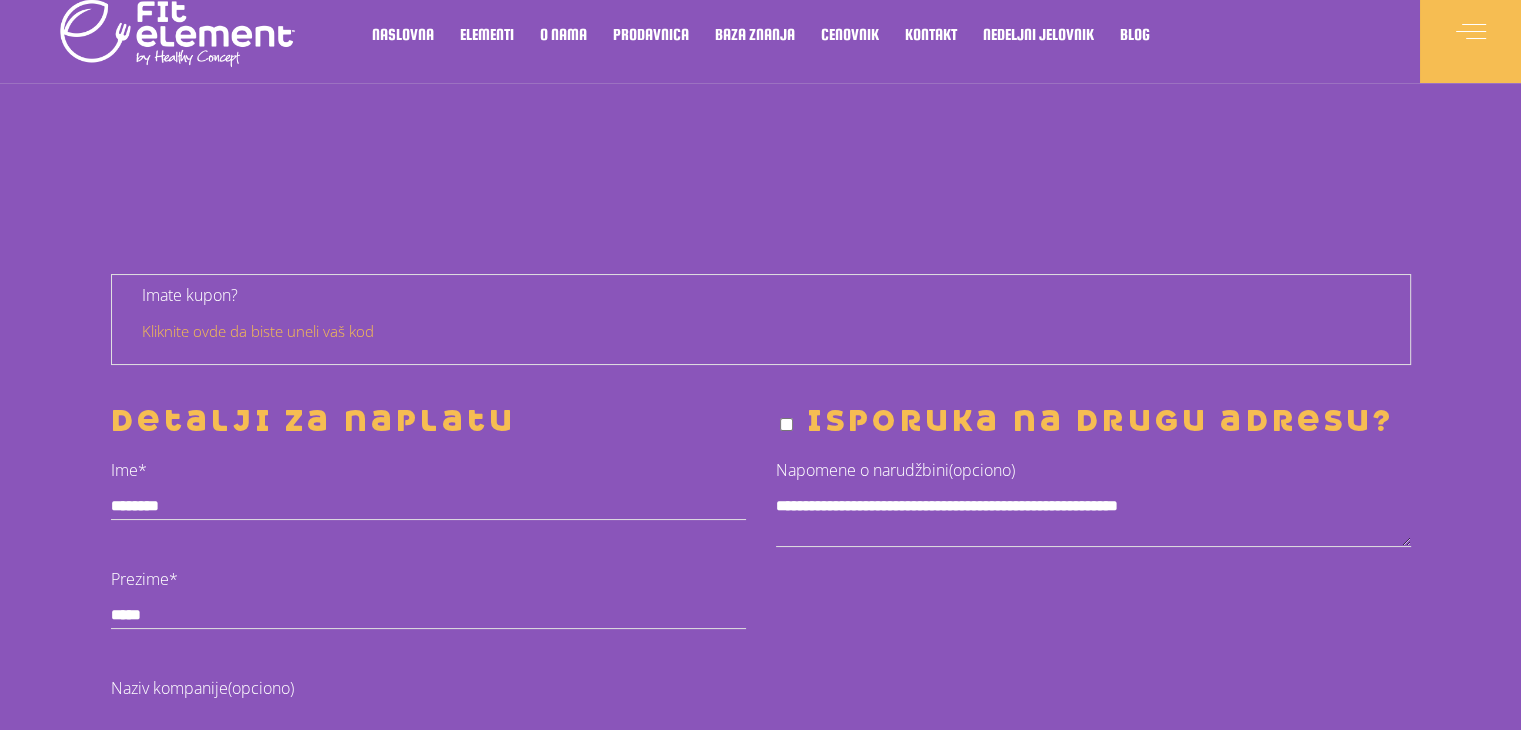 scroll, scrollTop: 0, scrollLeft: 0, axis: both 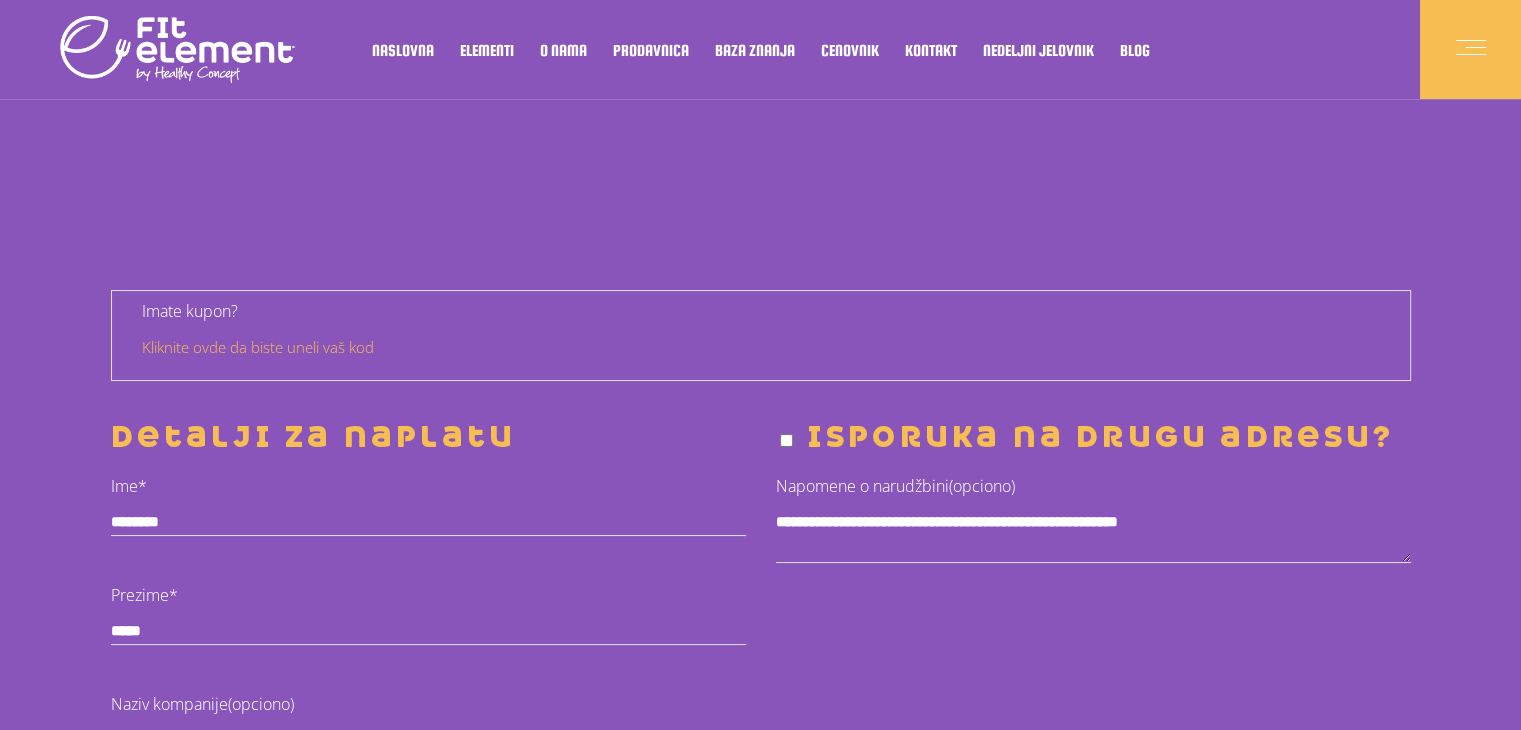 click at bounding box center (1471, 50) 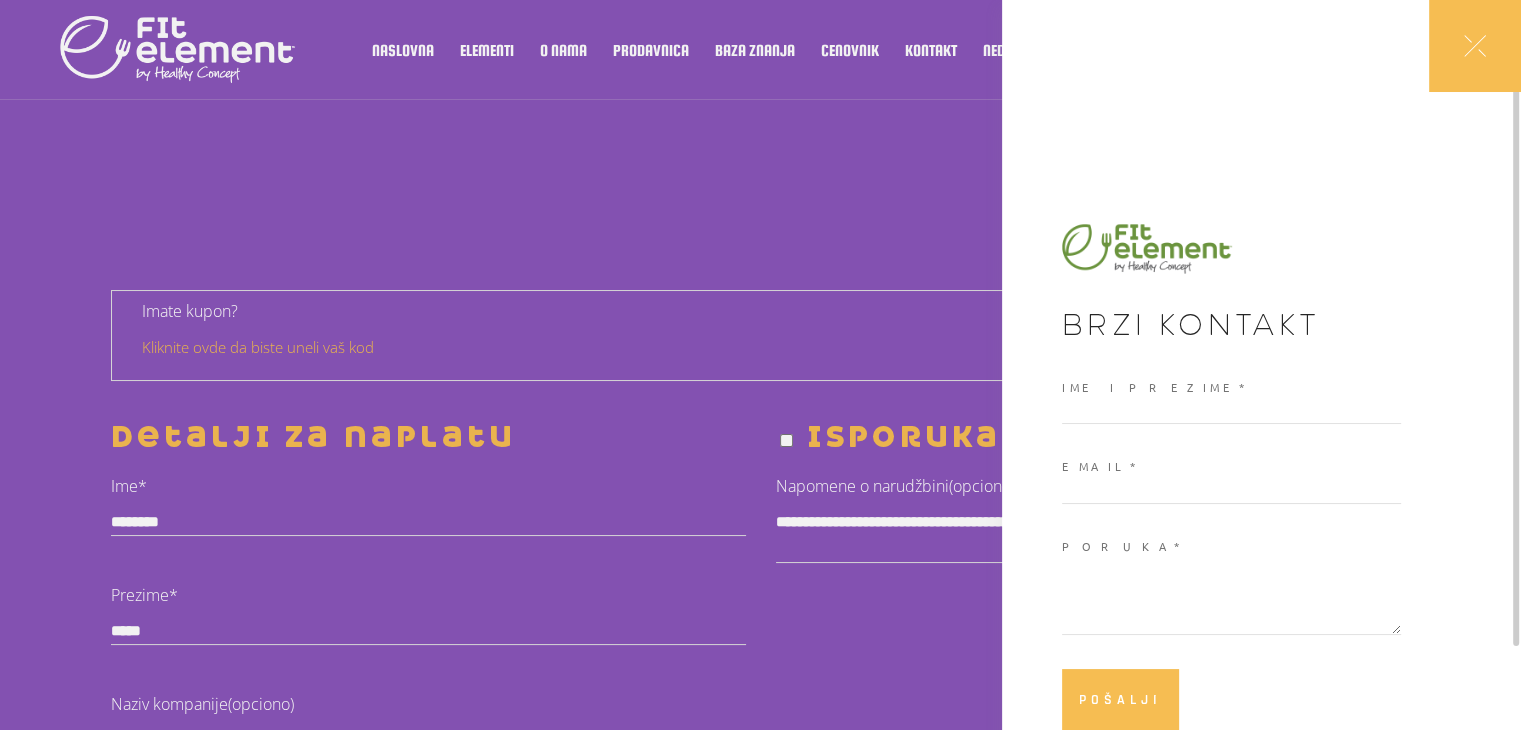 scroll, scrollTop: 94, scrollLeft: 0, axis: vertical 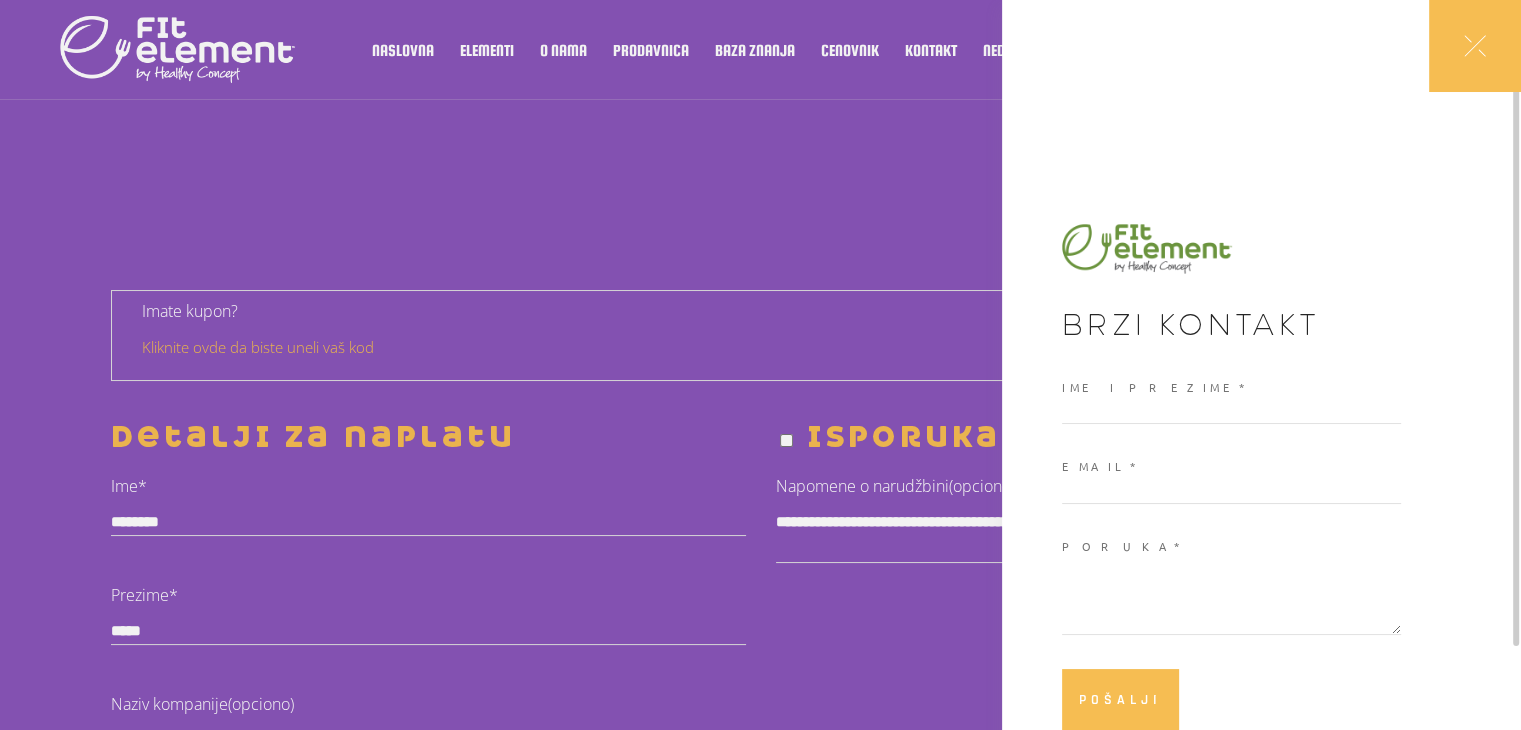 click 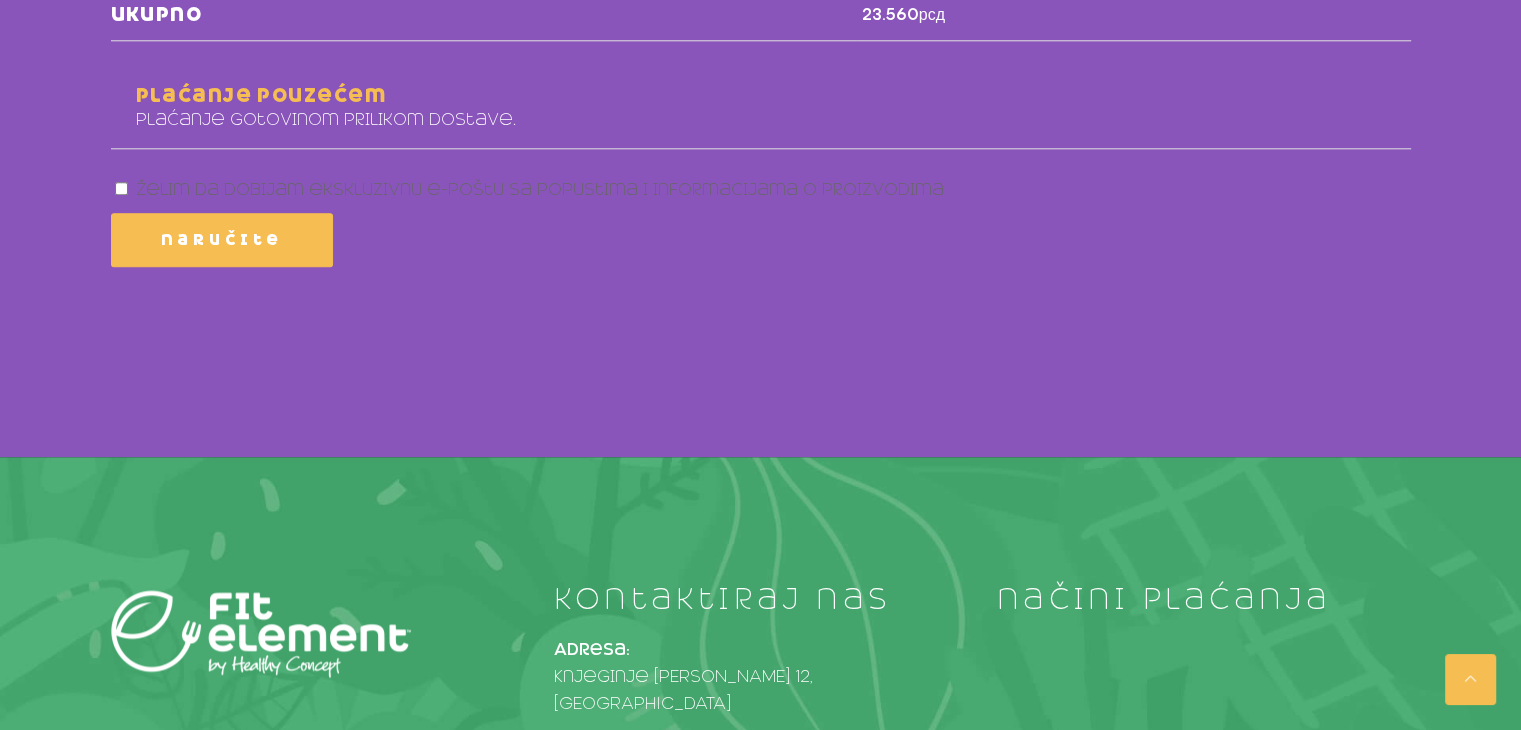 scroll, scrollTop: 2196, scrollLeft: 0, axis: vertical 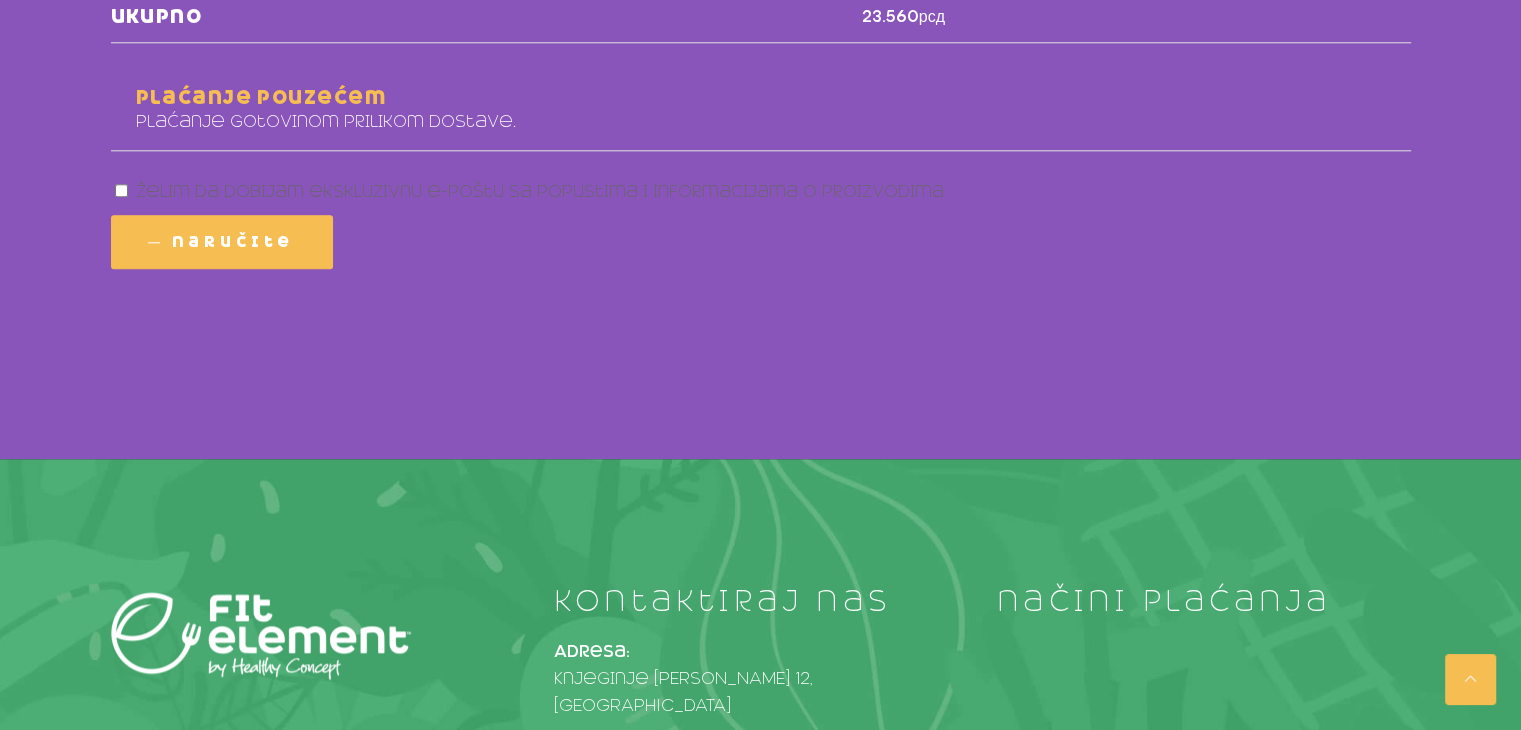 click on "Naručite" at bounding box center [233, 242] 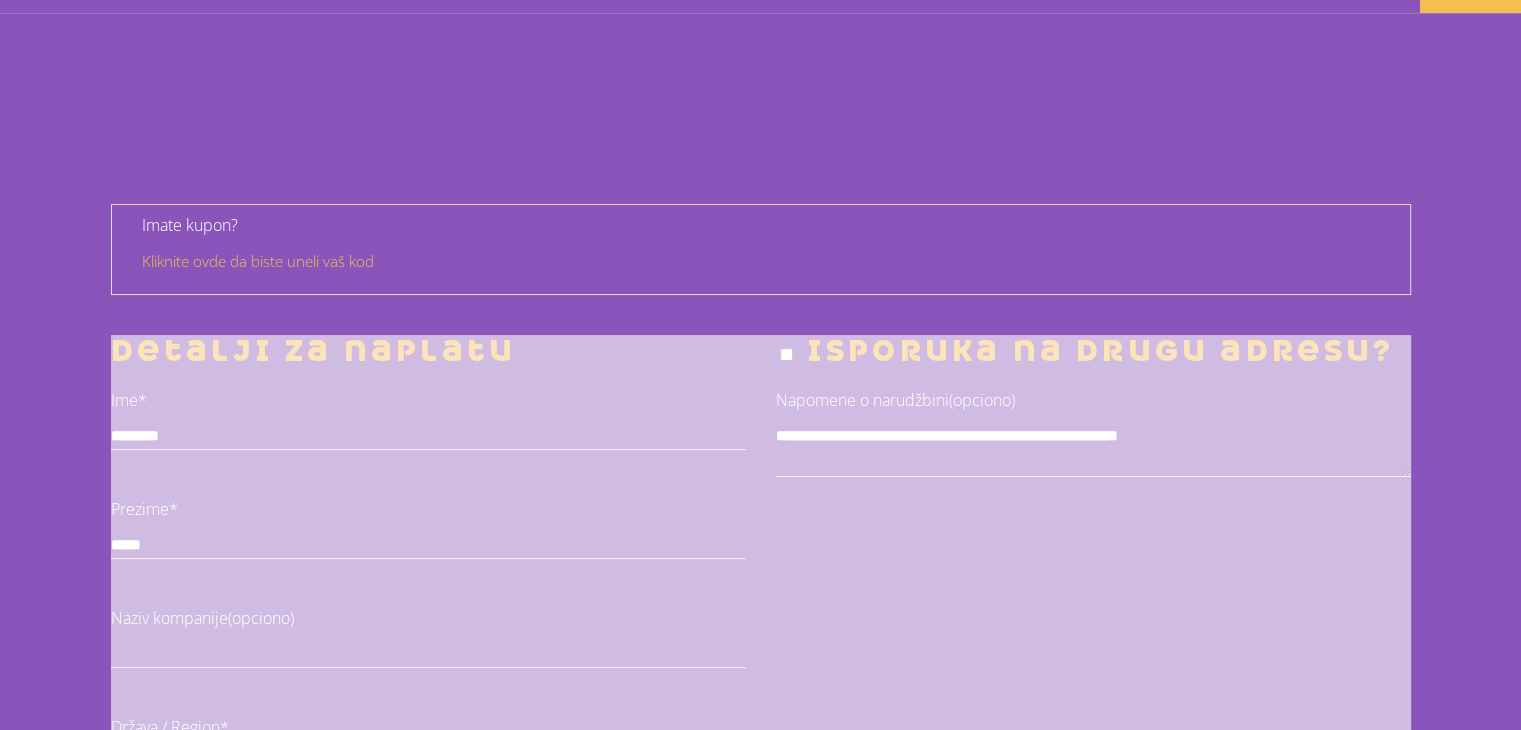 scroll, scrollTop: 84, scrollLeft: 0, axis: vertical 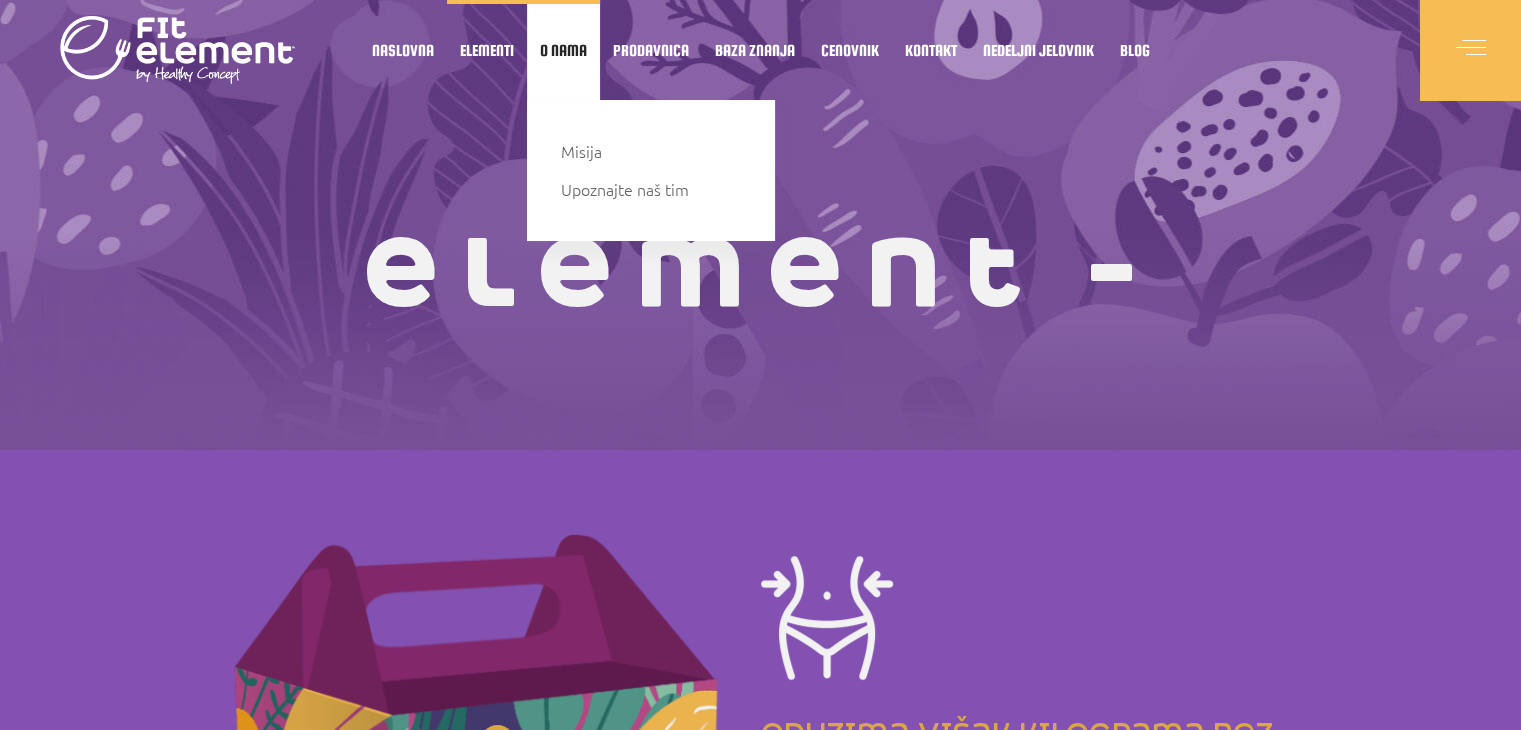 click on "O nama" at bounding box center [563, 50] 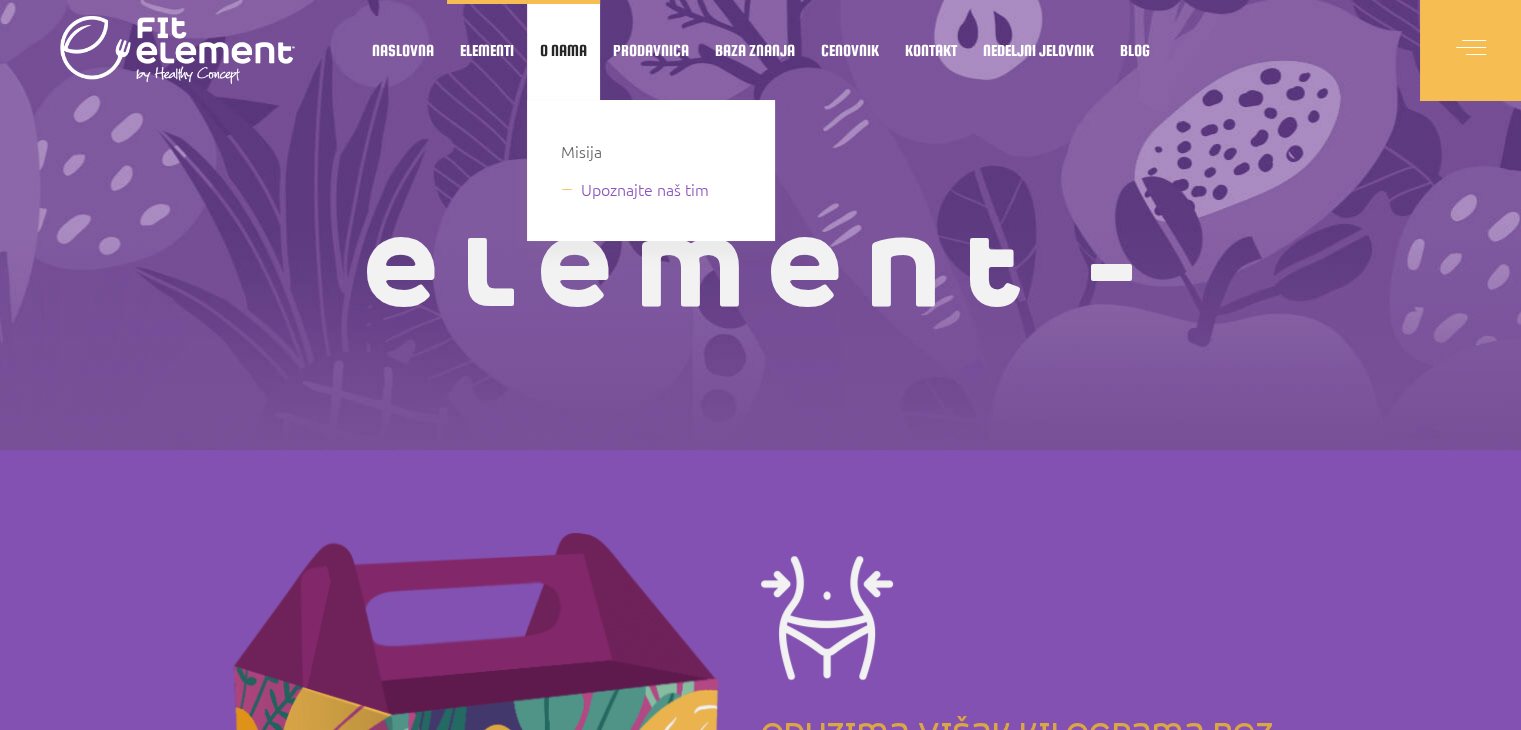 click on "Upoznajte naš tim" at bounding box center (645, 189) 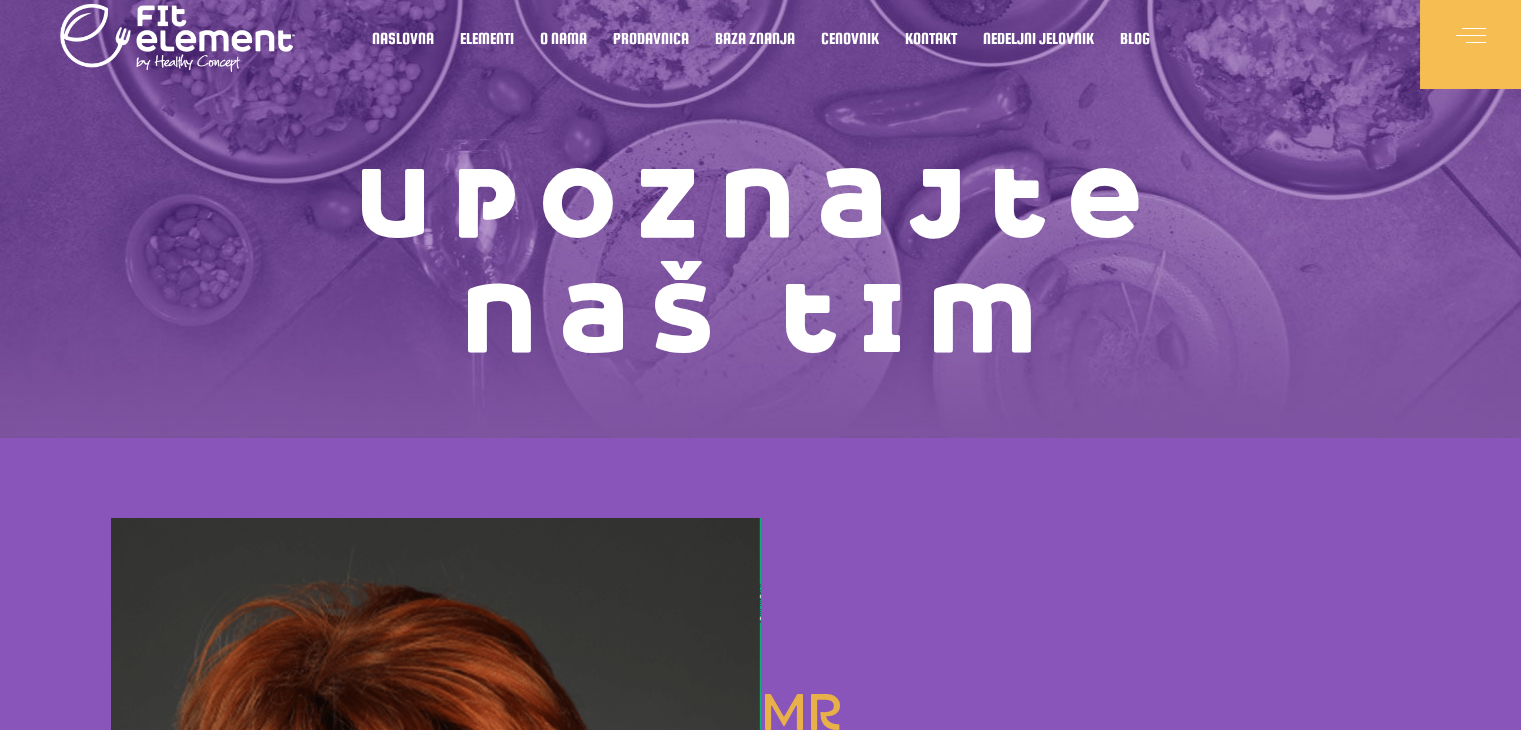 scroll, scrollTop: 0, scrollLeft: 0, axis: both 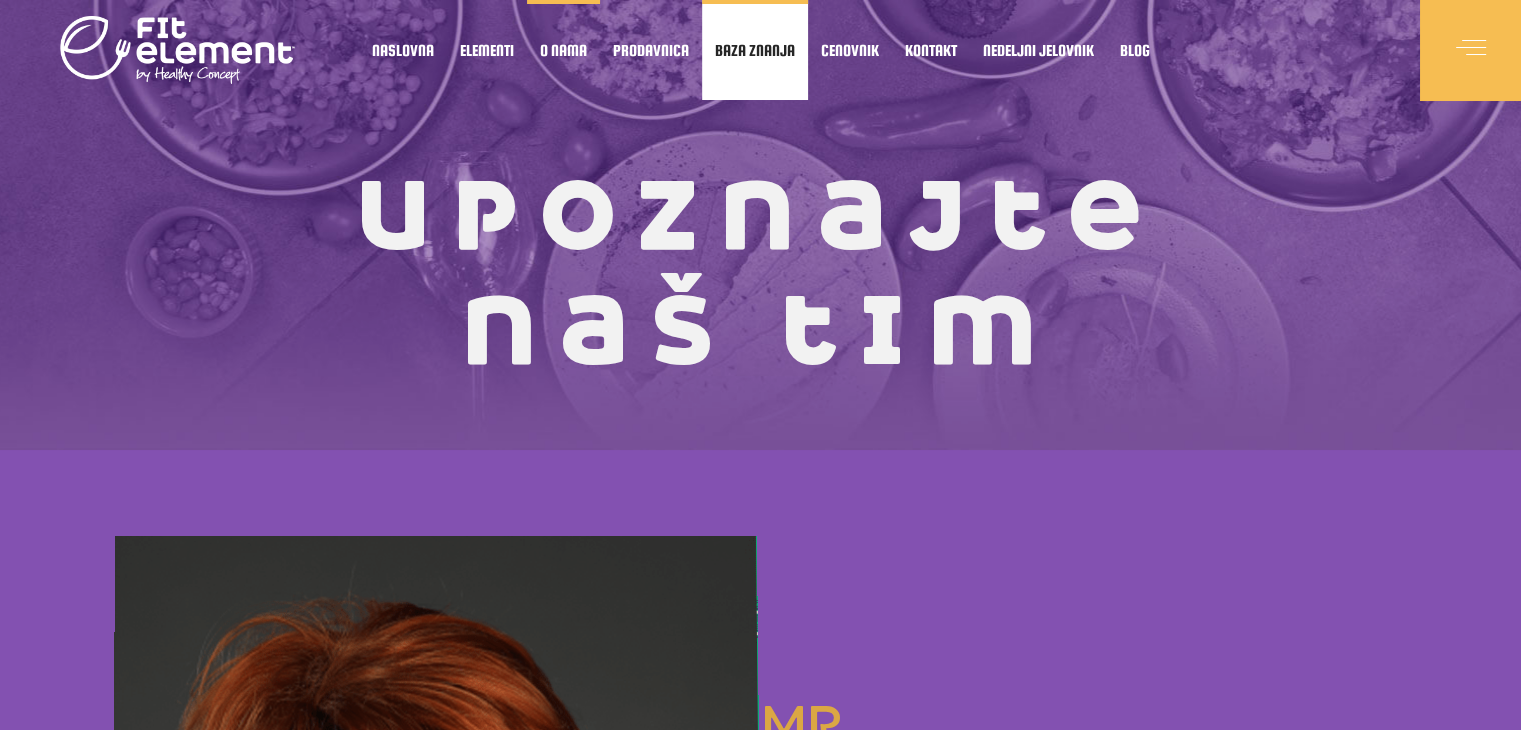 click on "Baza znanja" at bounding box center [755, 50] 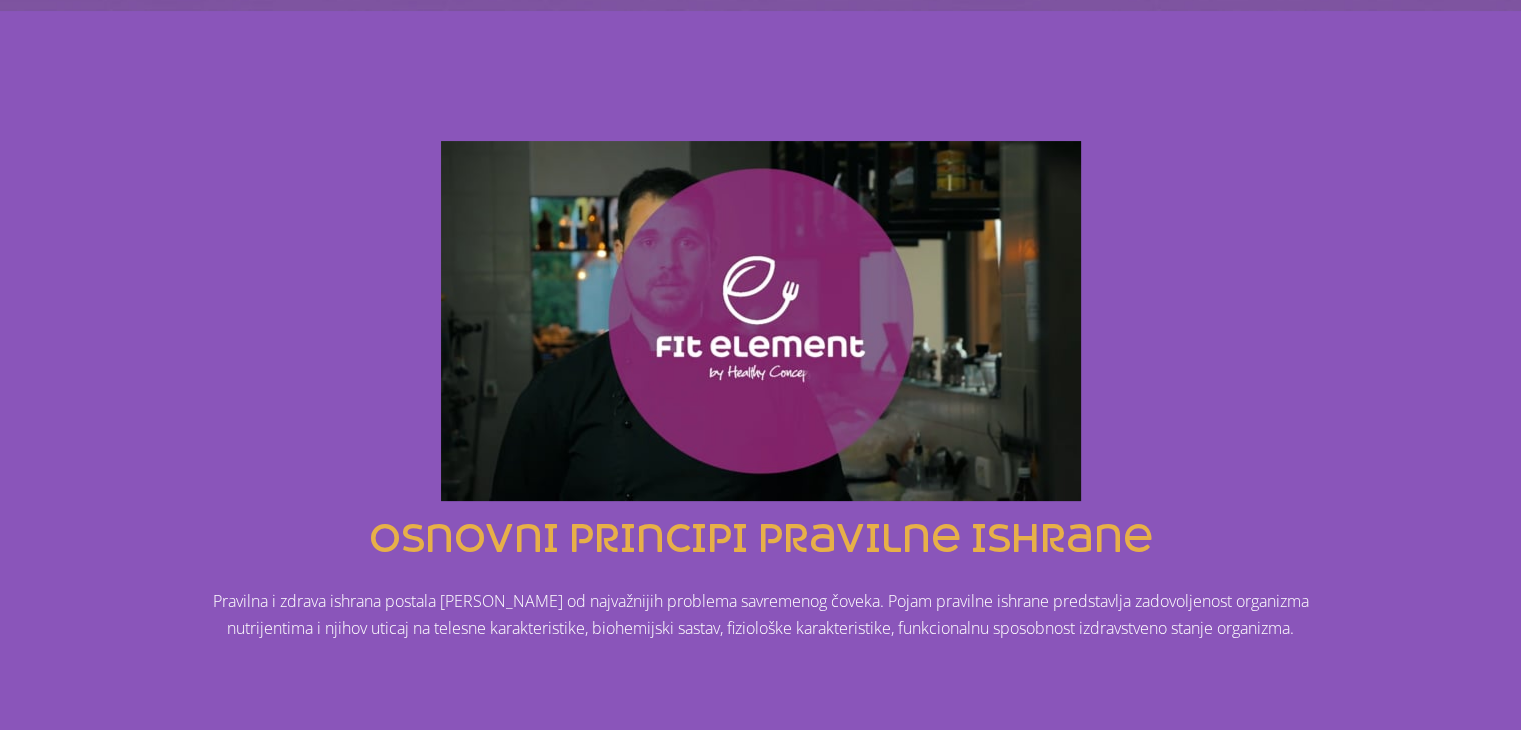 scroll, scrollTop: 0, scrollLeft: 0, axis: both 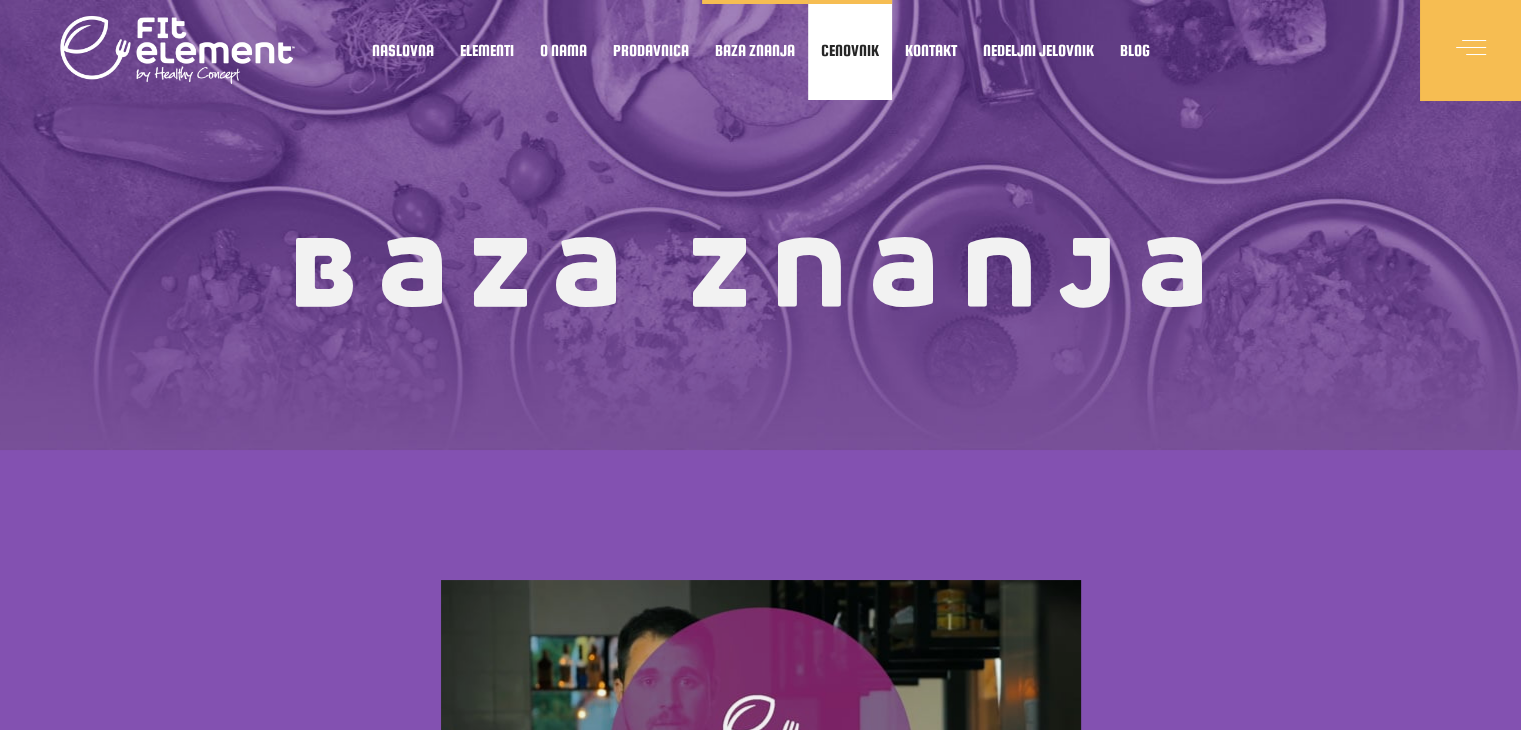 click on "Cenovnik" at bounding box center (850, 50) 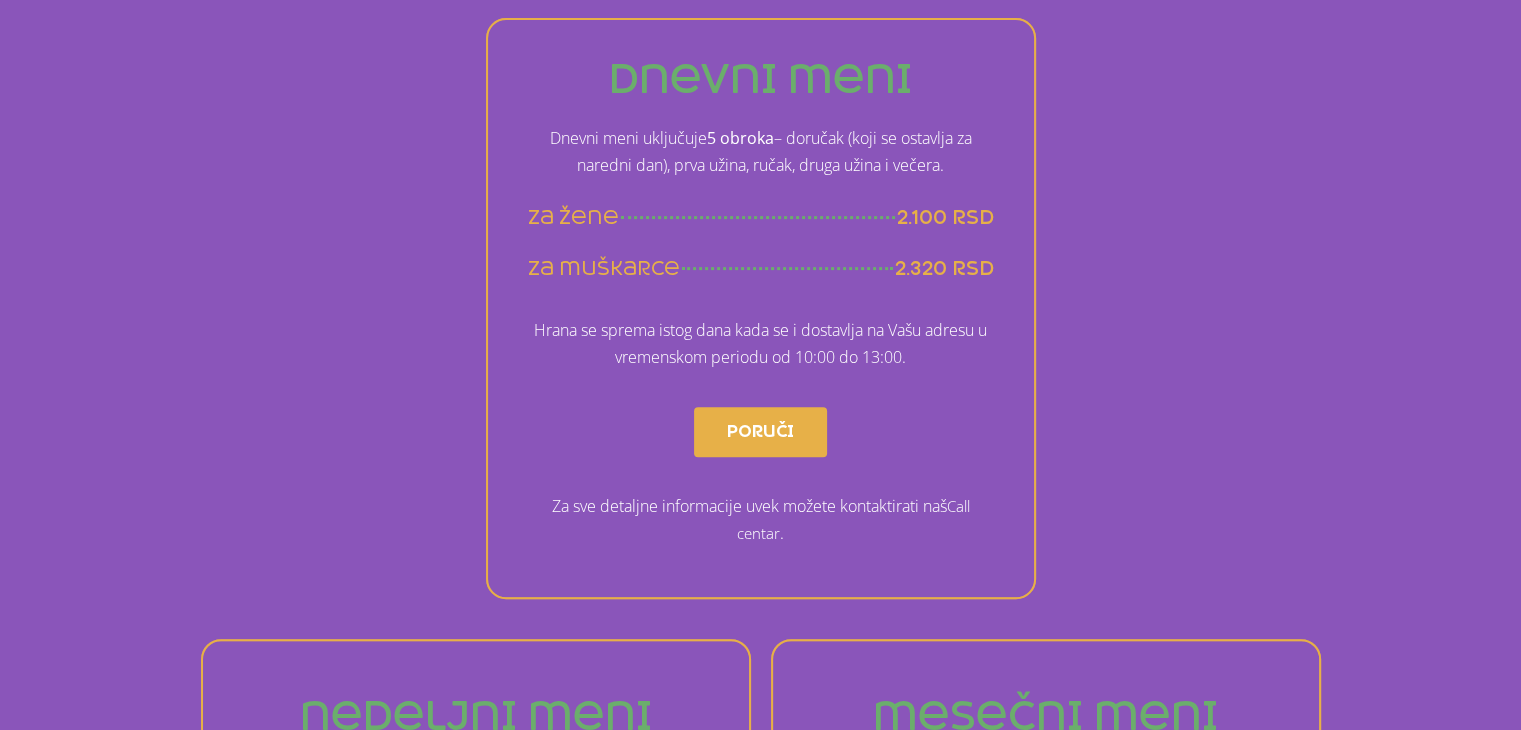 scroll, scrollTop: 0, scrollLeft: 0, axis: both 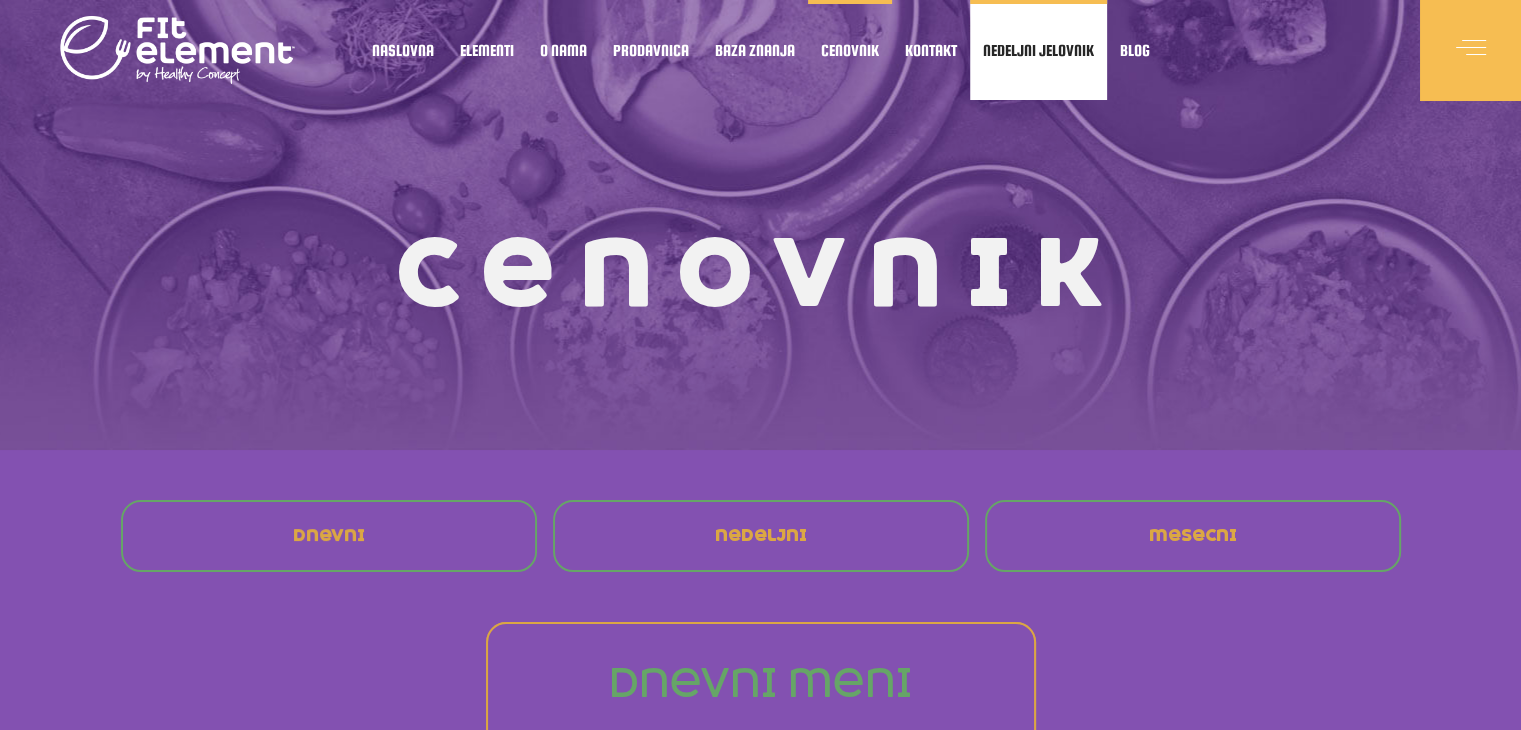 click on "Nedeljni jelovnik" at bounding box center [1038, 50] 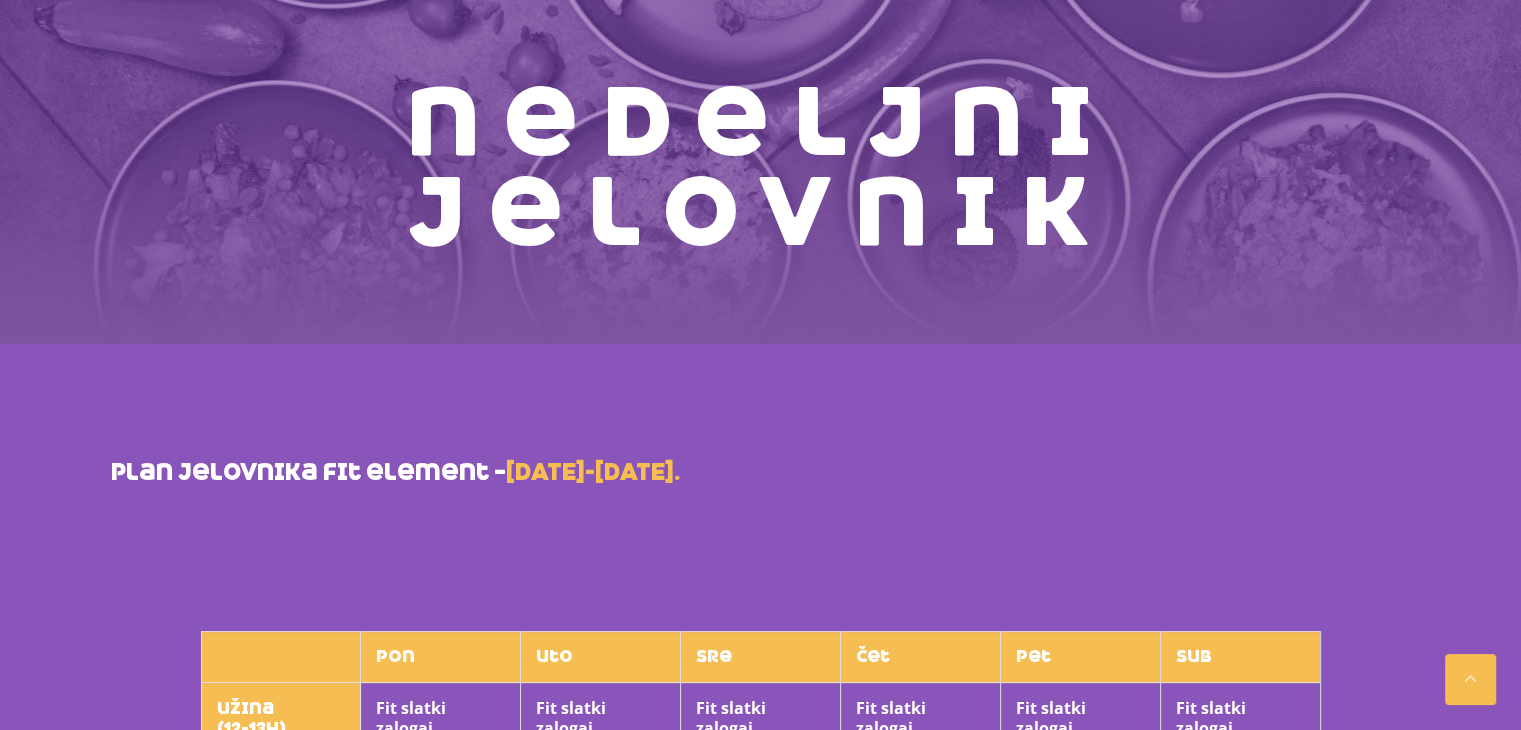 scroll, scrollTop: 0, scrollLeft: 0, axis: both 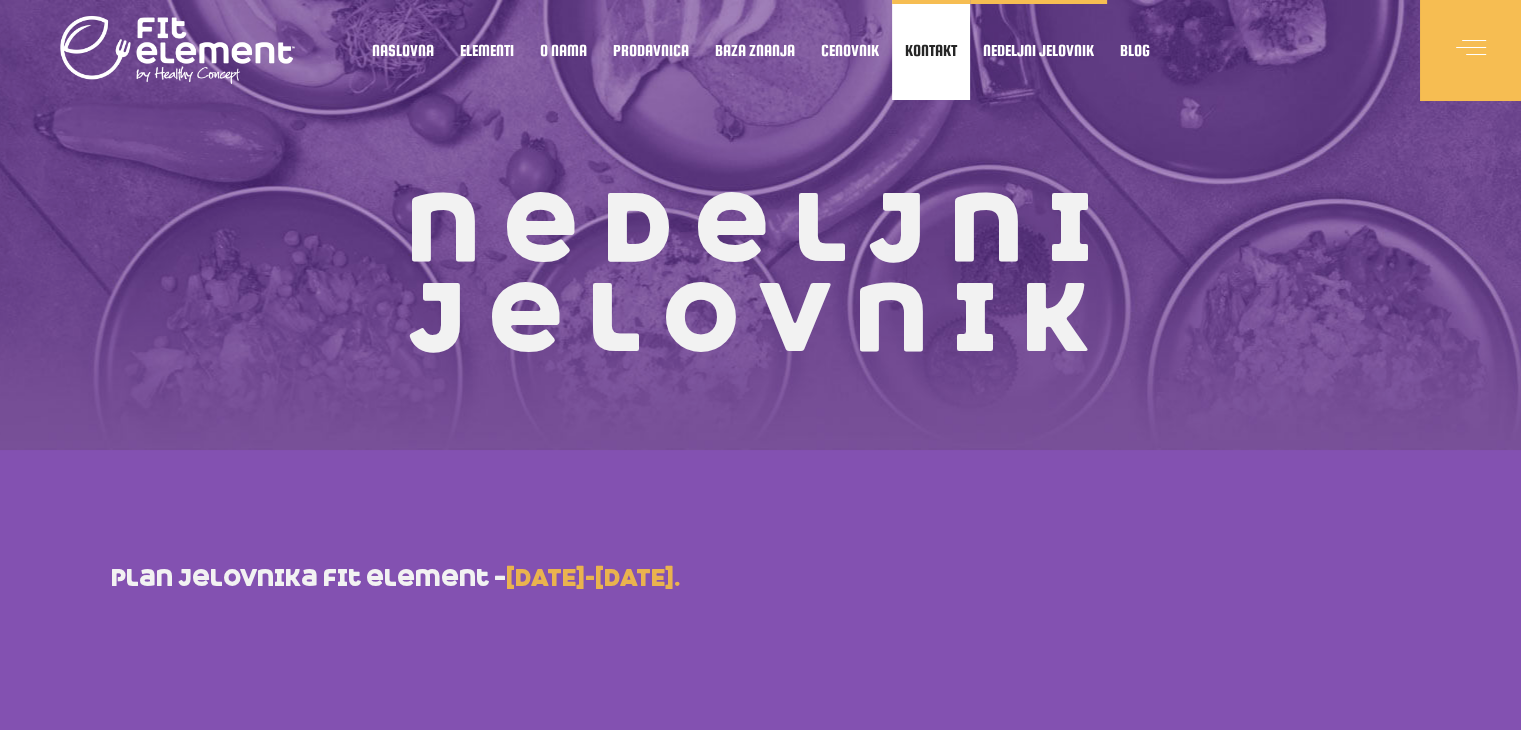 click on "Kontakt" at bounding box center (931, 50) 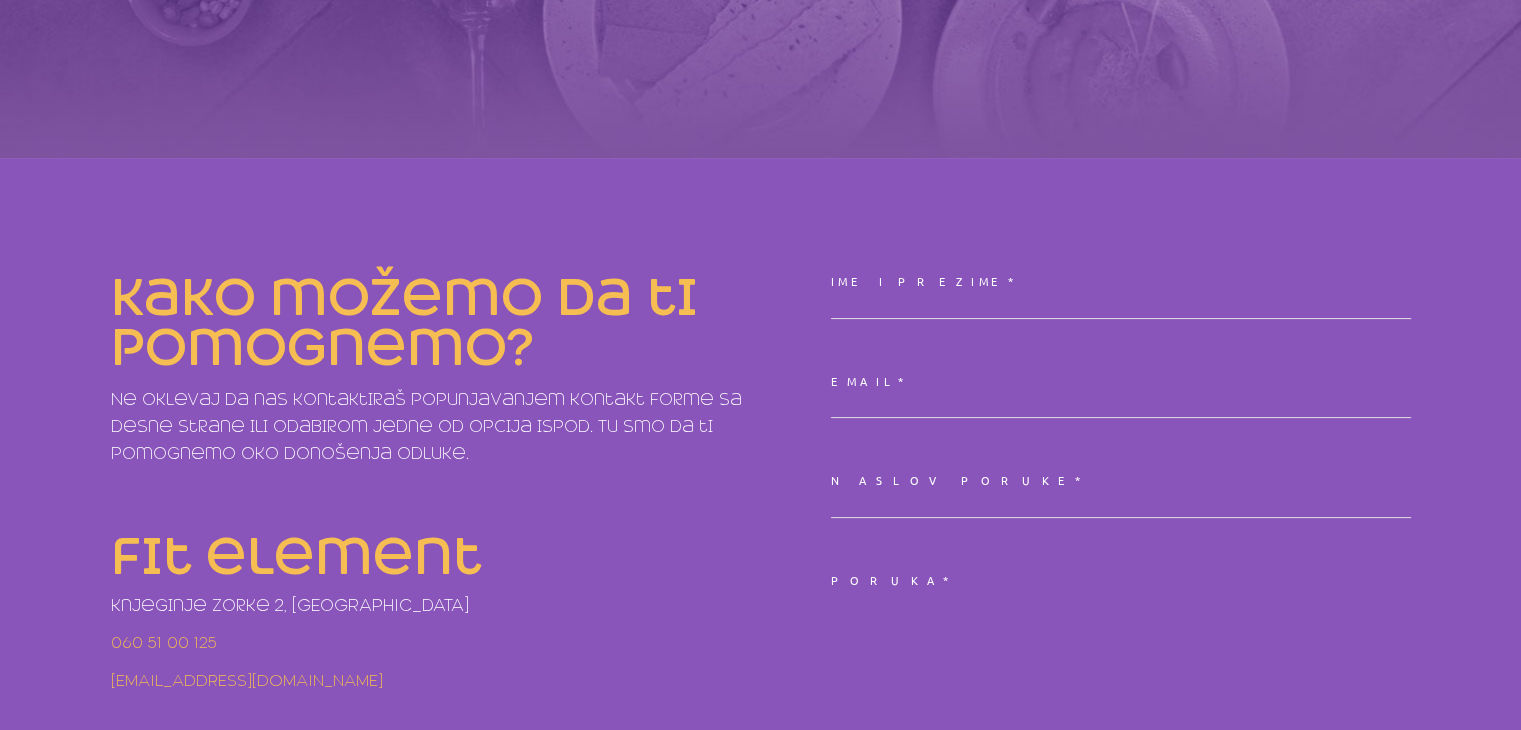 scroll, scrollTop: 0, scrollLeft: 0, axis: both 